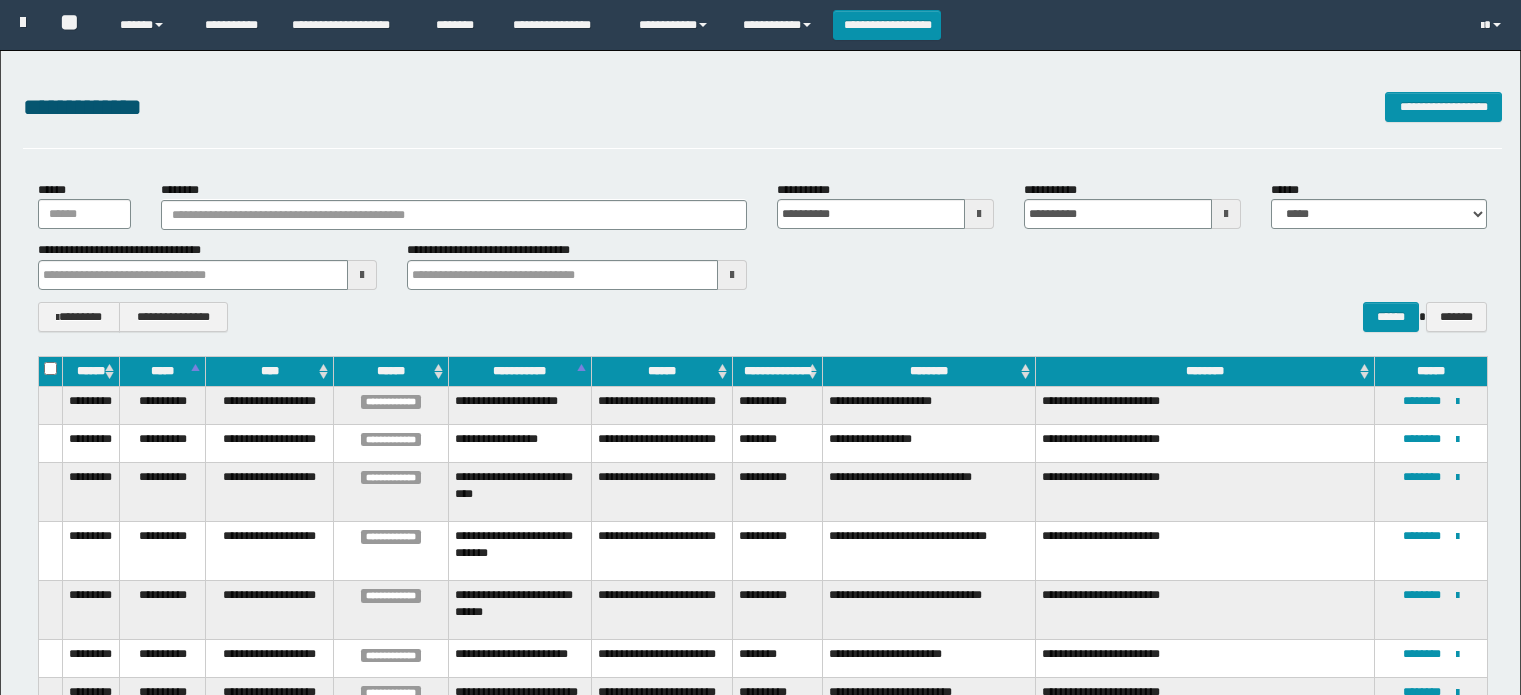 scroll, scrollTop: 0, scrollLeft: 0, axis: both 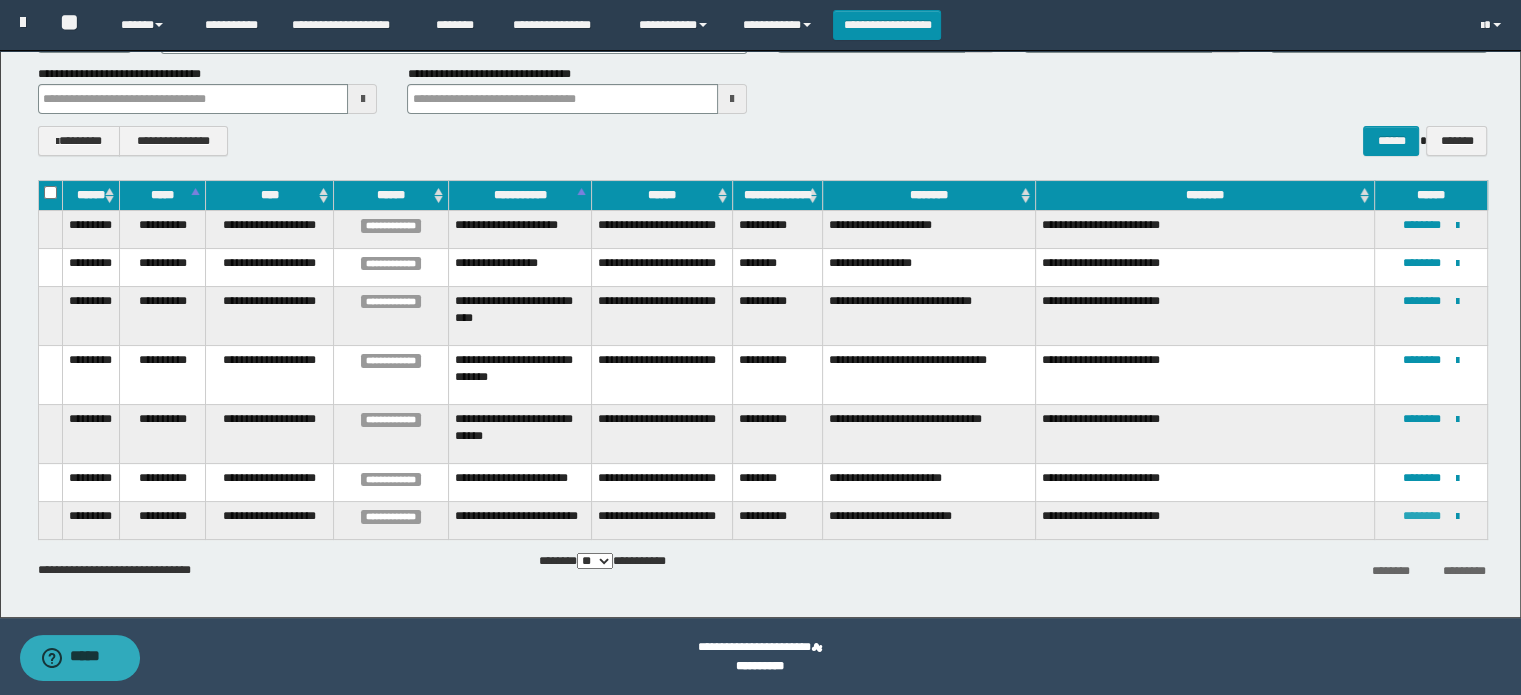 click on "********" at bounding box center [1422, 516] 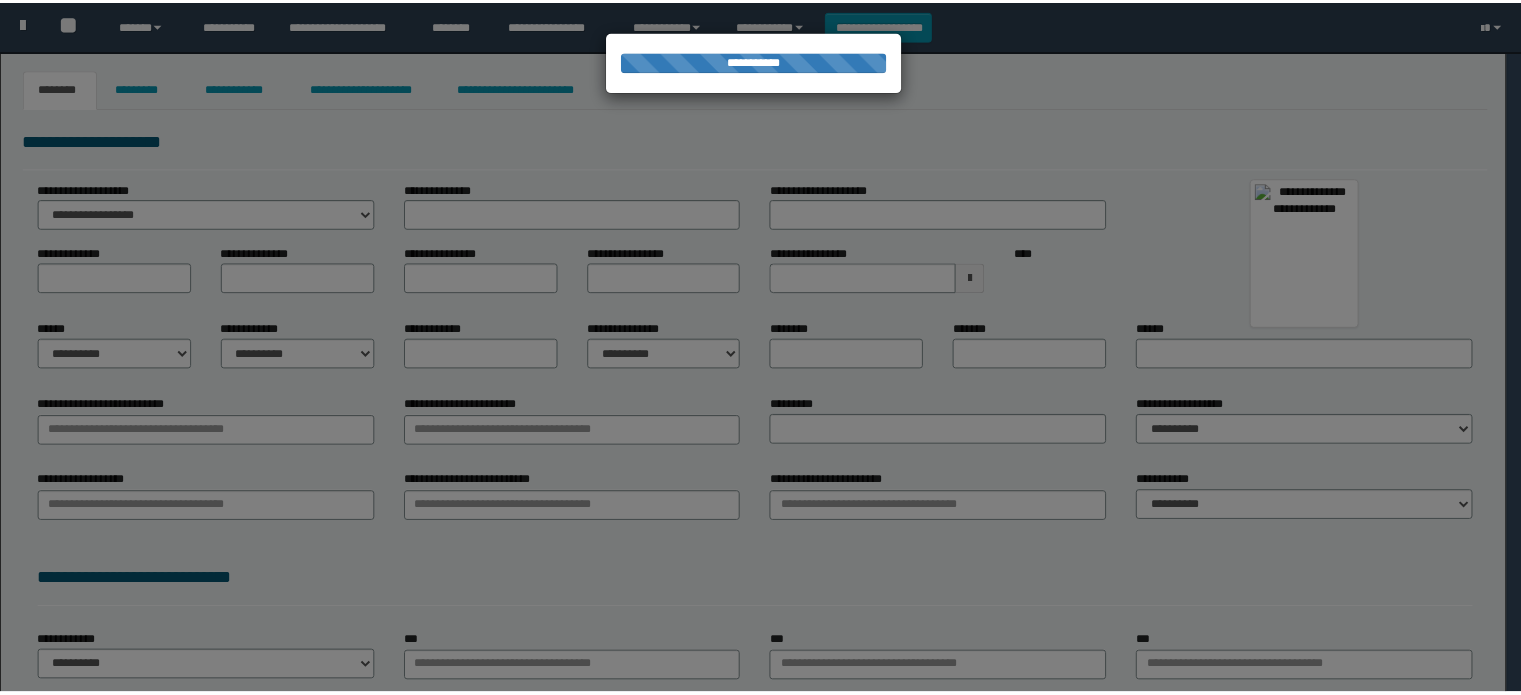 scroll, scrollTop: 0, scrollLeft: 0, axis: both 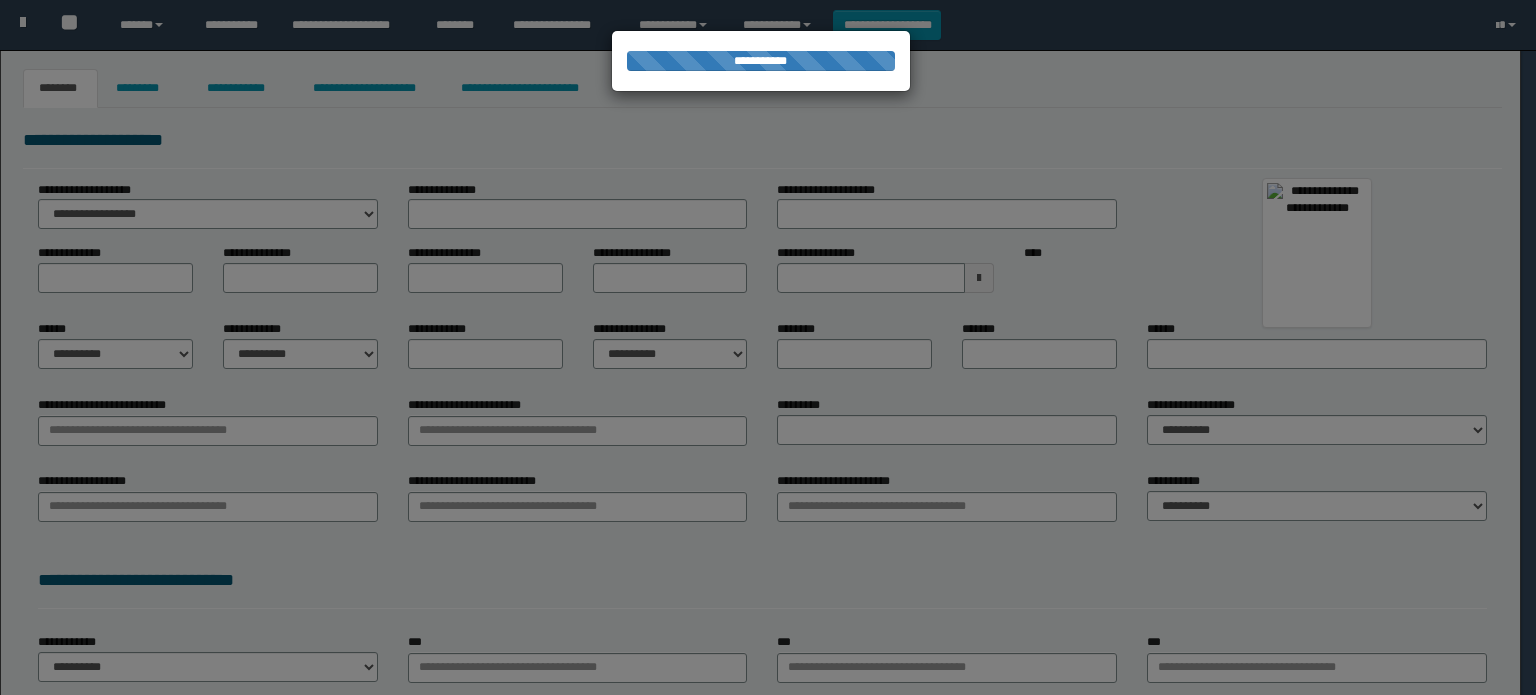 type on "*****" 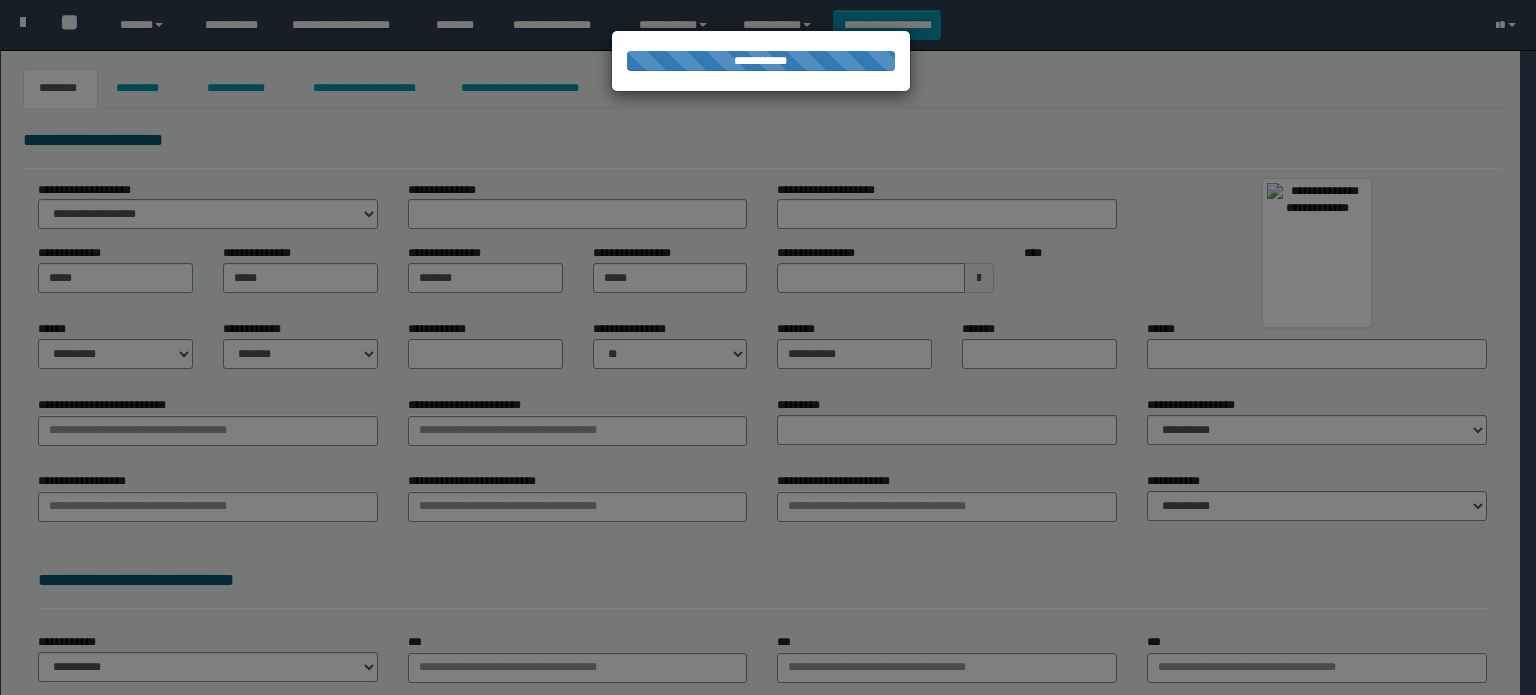 type on "**********" 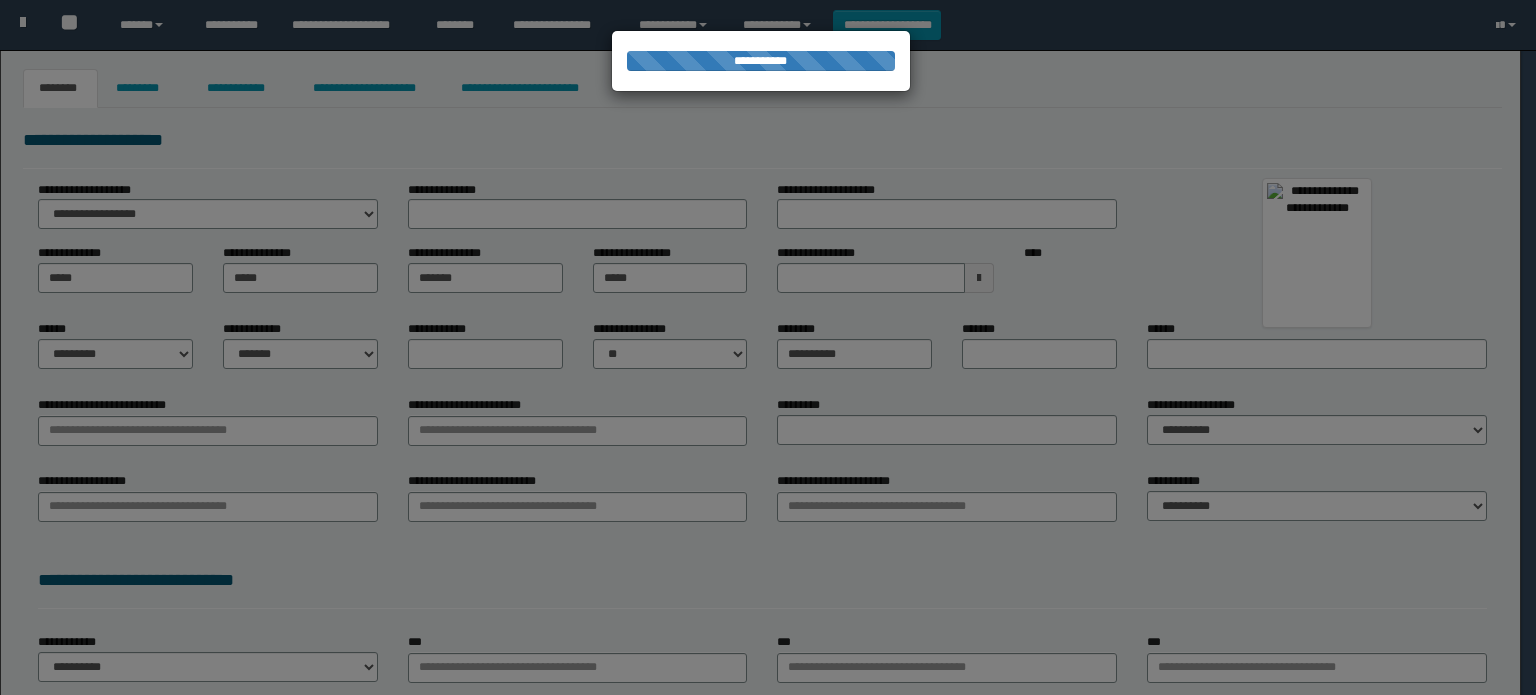 type on "**********" 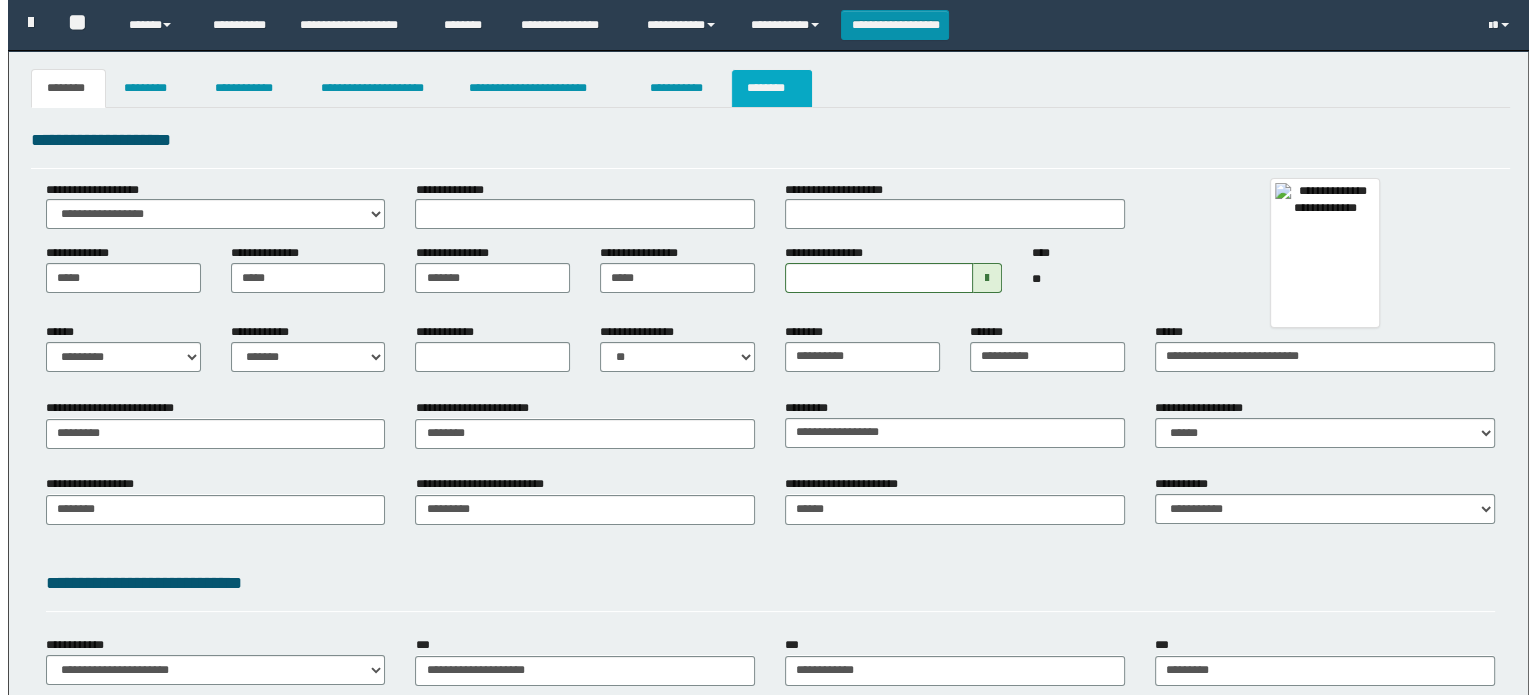 scroll, scrollTop: 0, scrollLeft: 0, axis: both 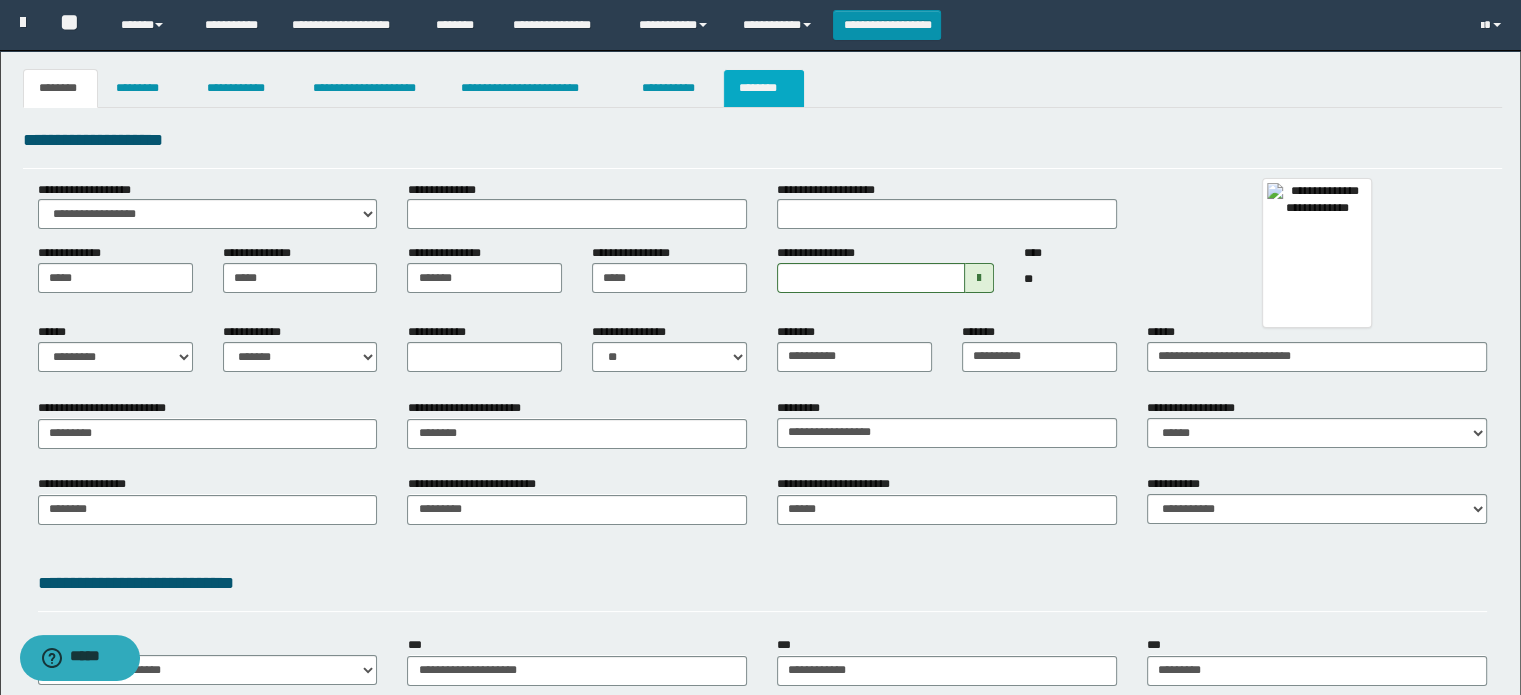 click on "********" at bounding box center (764, 88) 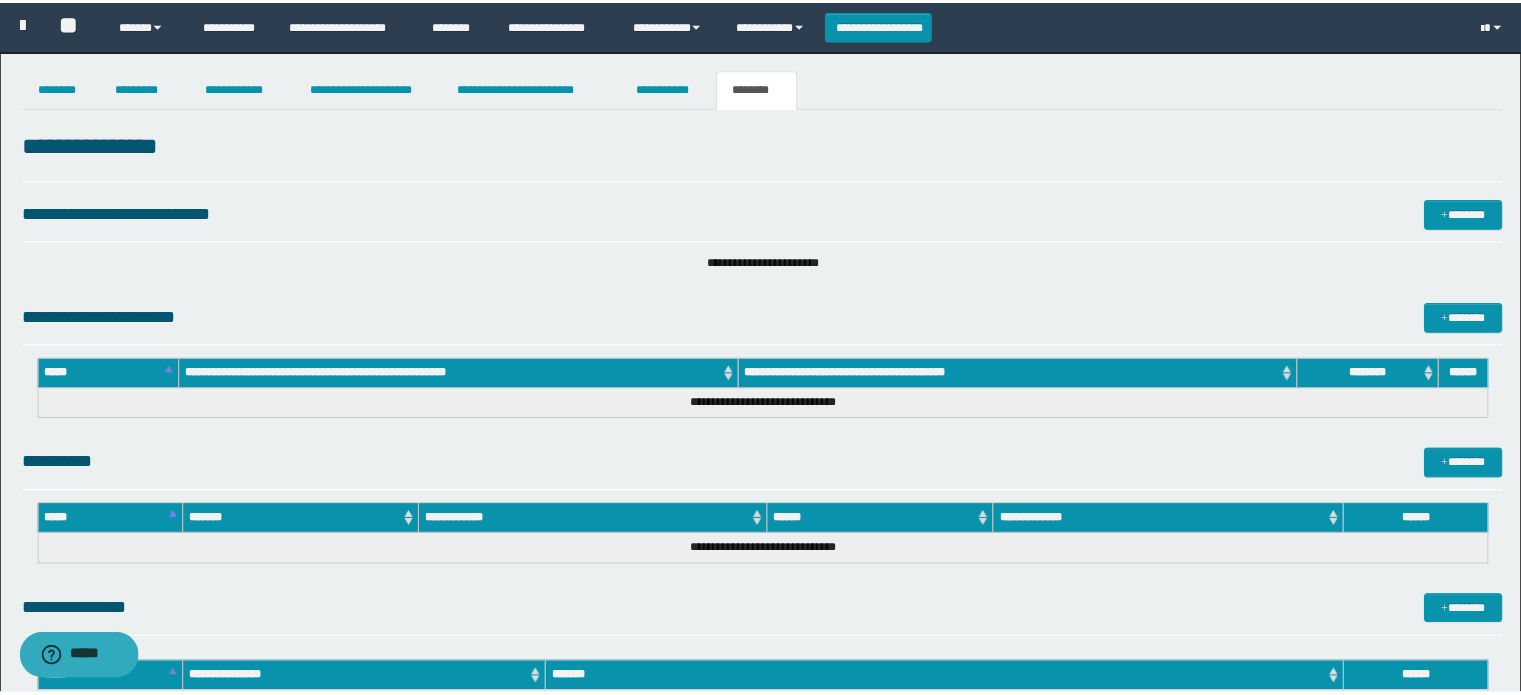 scroll, scrollTop: 0, scrollLeft: 0, axis: both 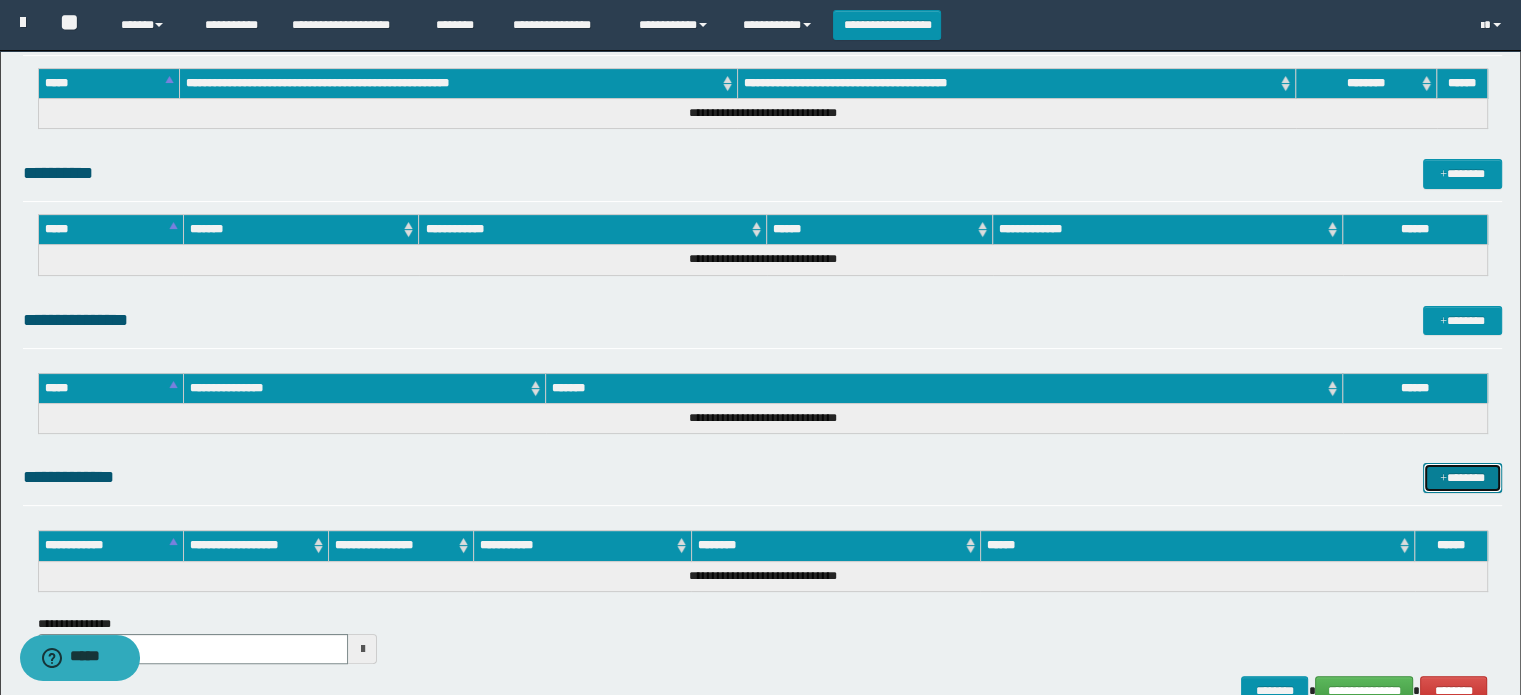 click on "*******" at bounding box center [1462, 478] 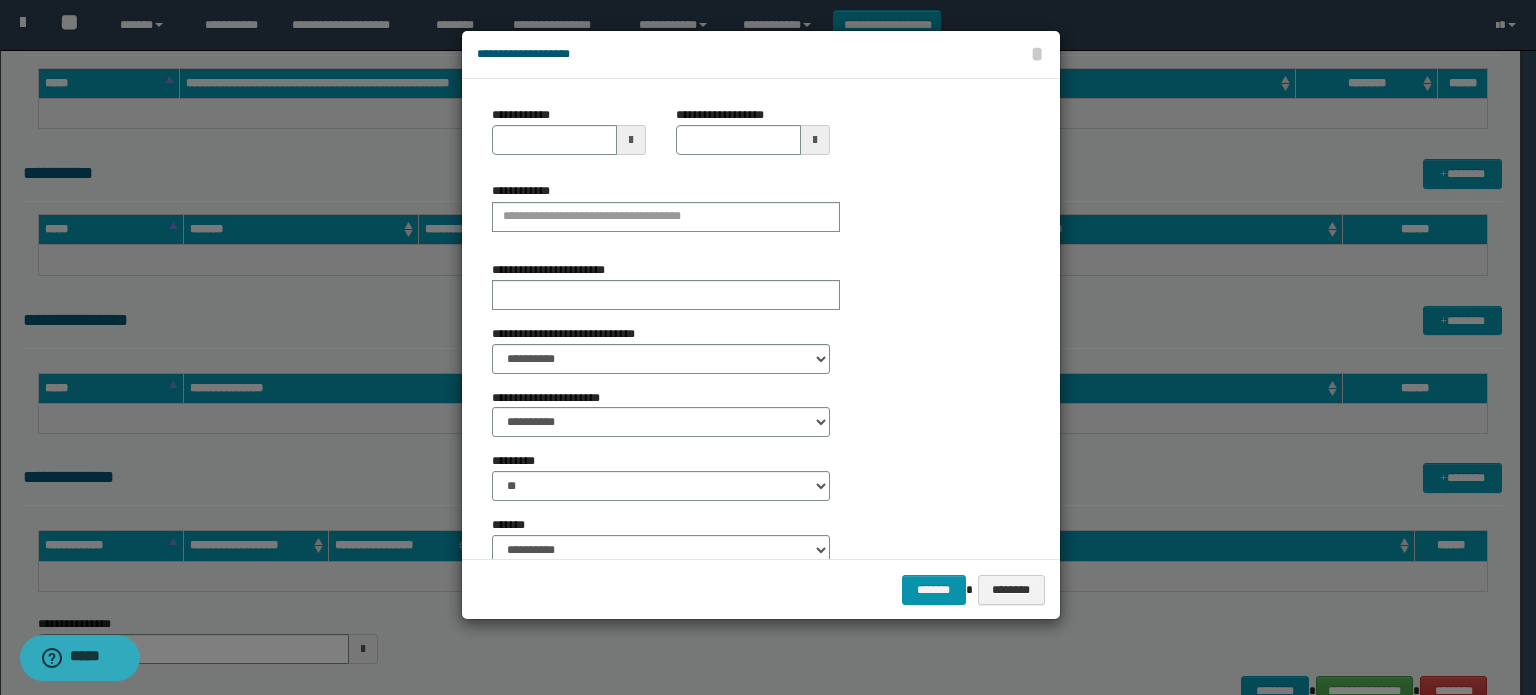 click at bounding box center [631, 140] 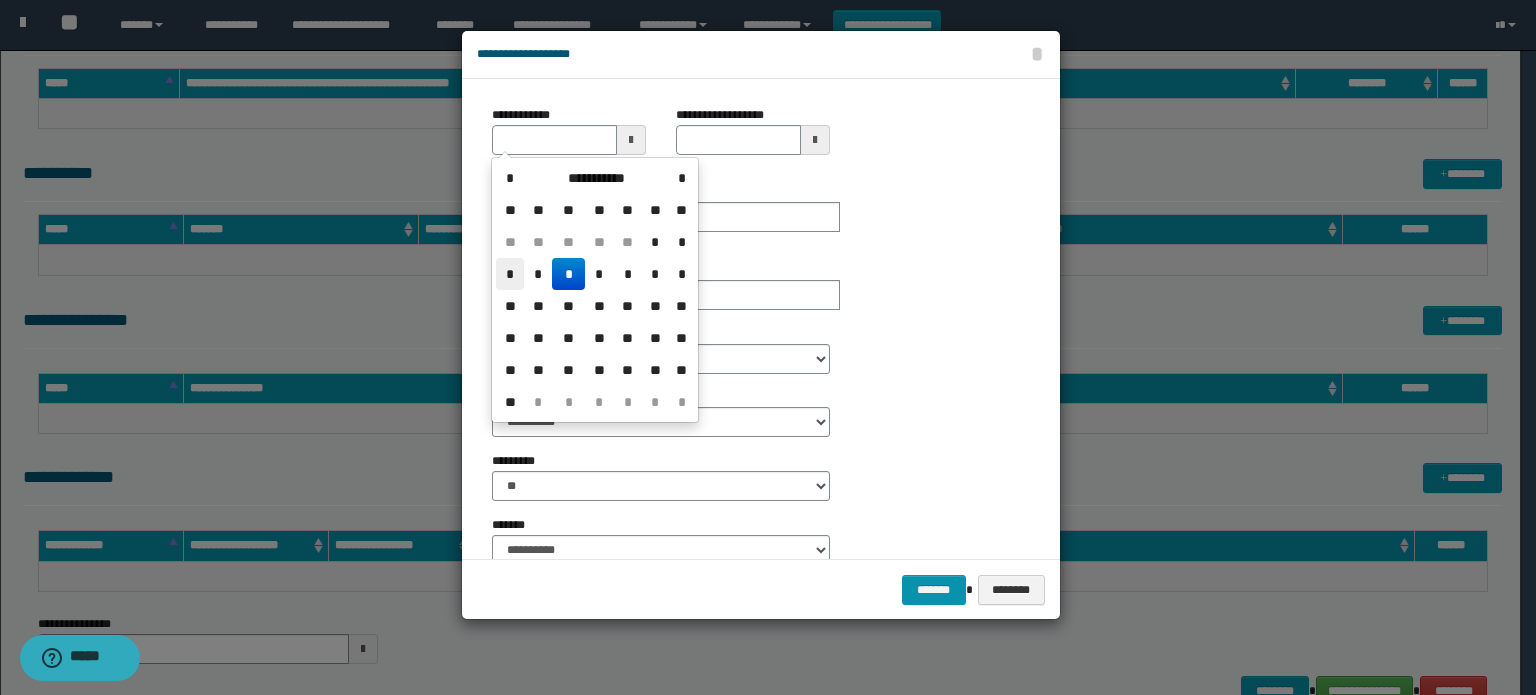 click on "*" at bounding box center (510, 274) 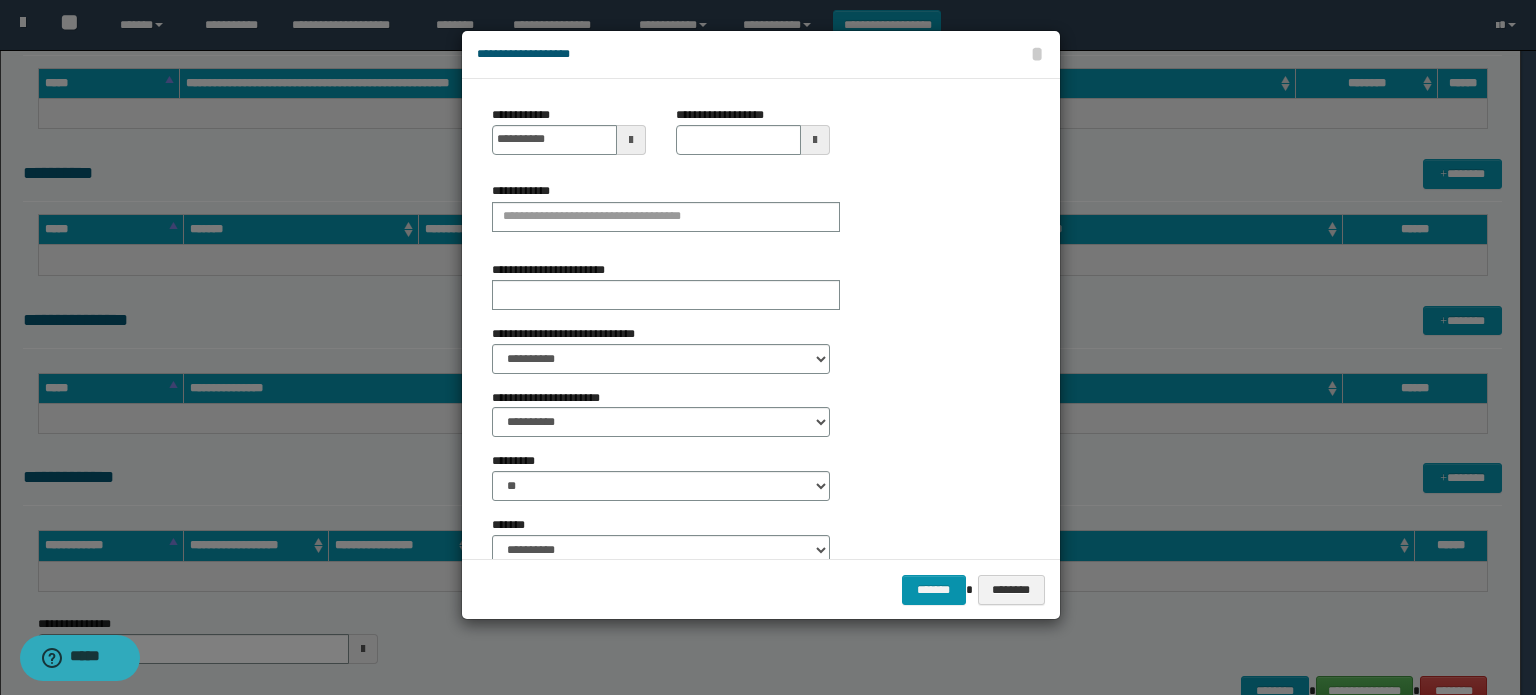 click at bounding box center [815, 140] 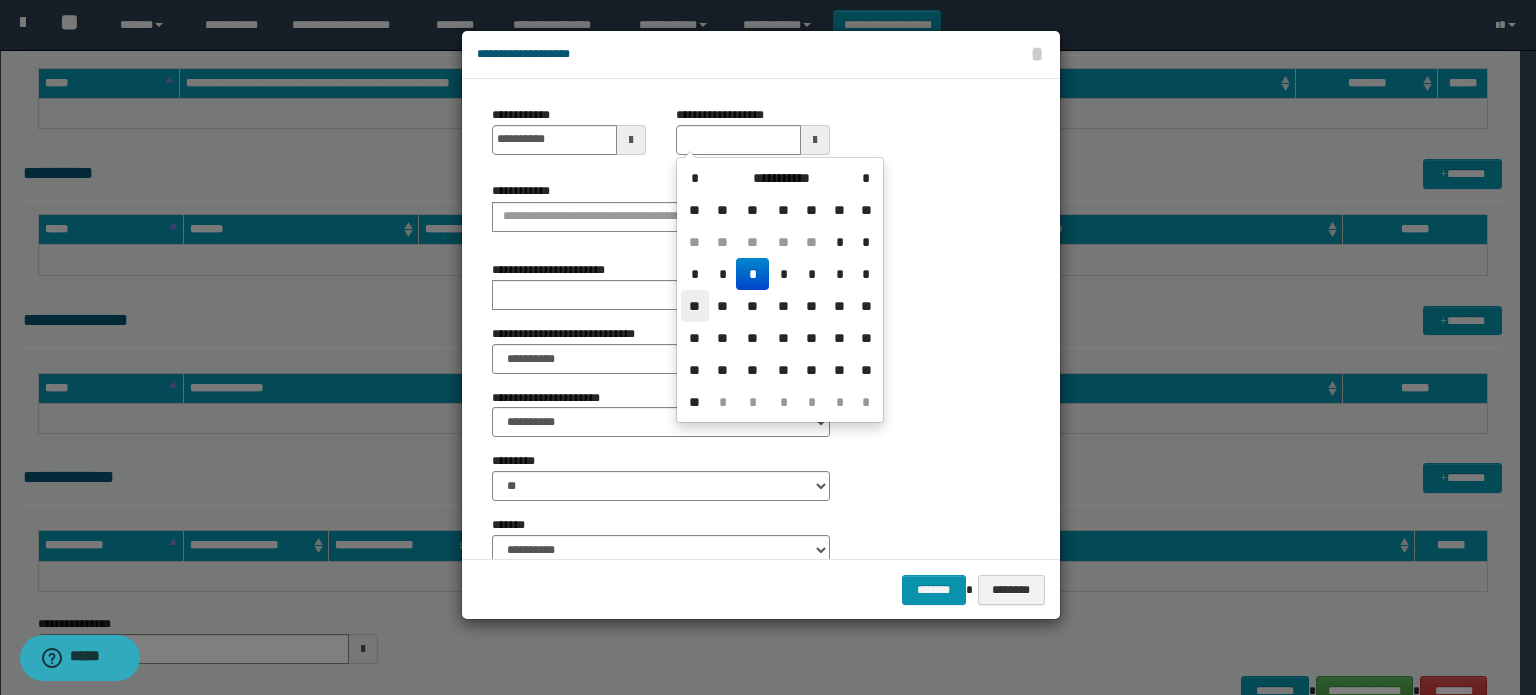 click on "**" at bounding box center [695, 306] 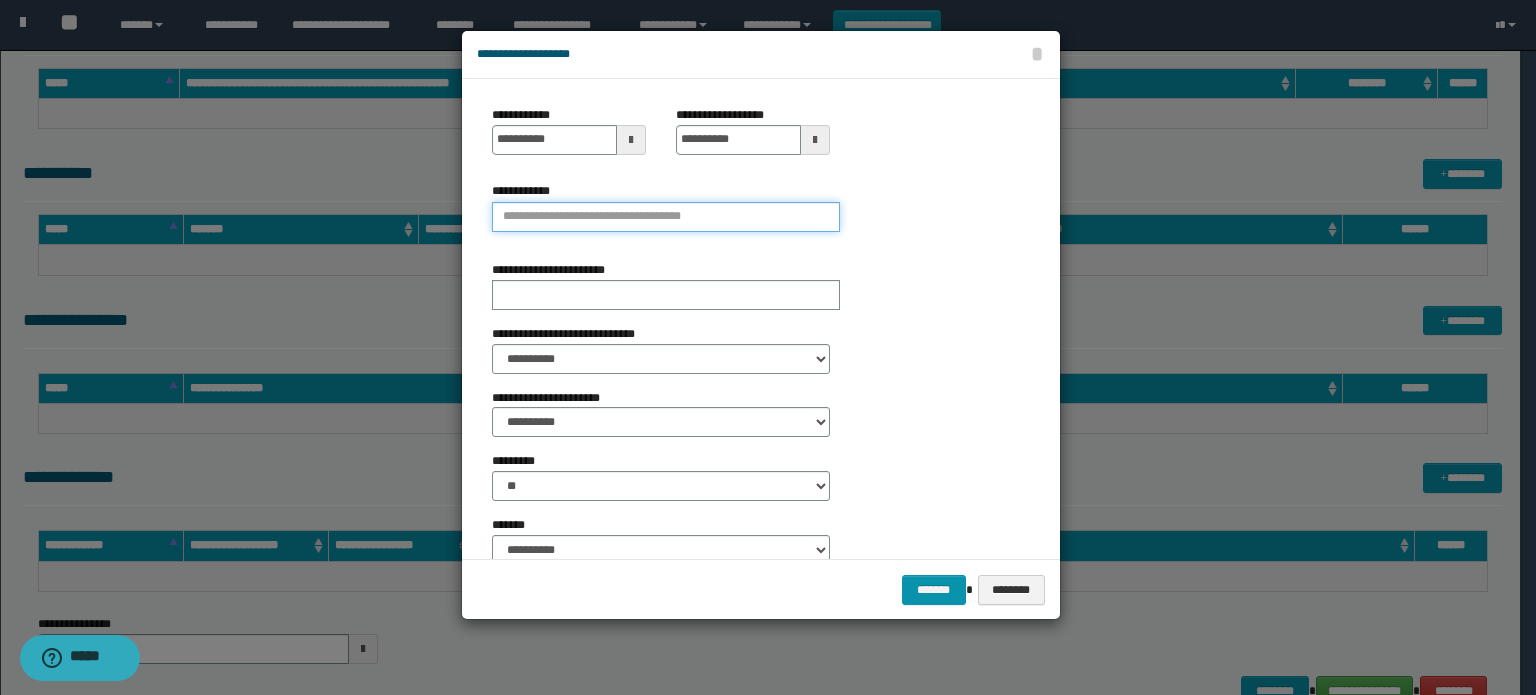 click on "**********" at bounding box center [666, 217] 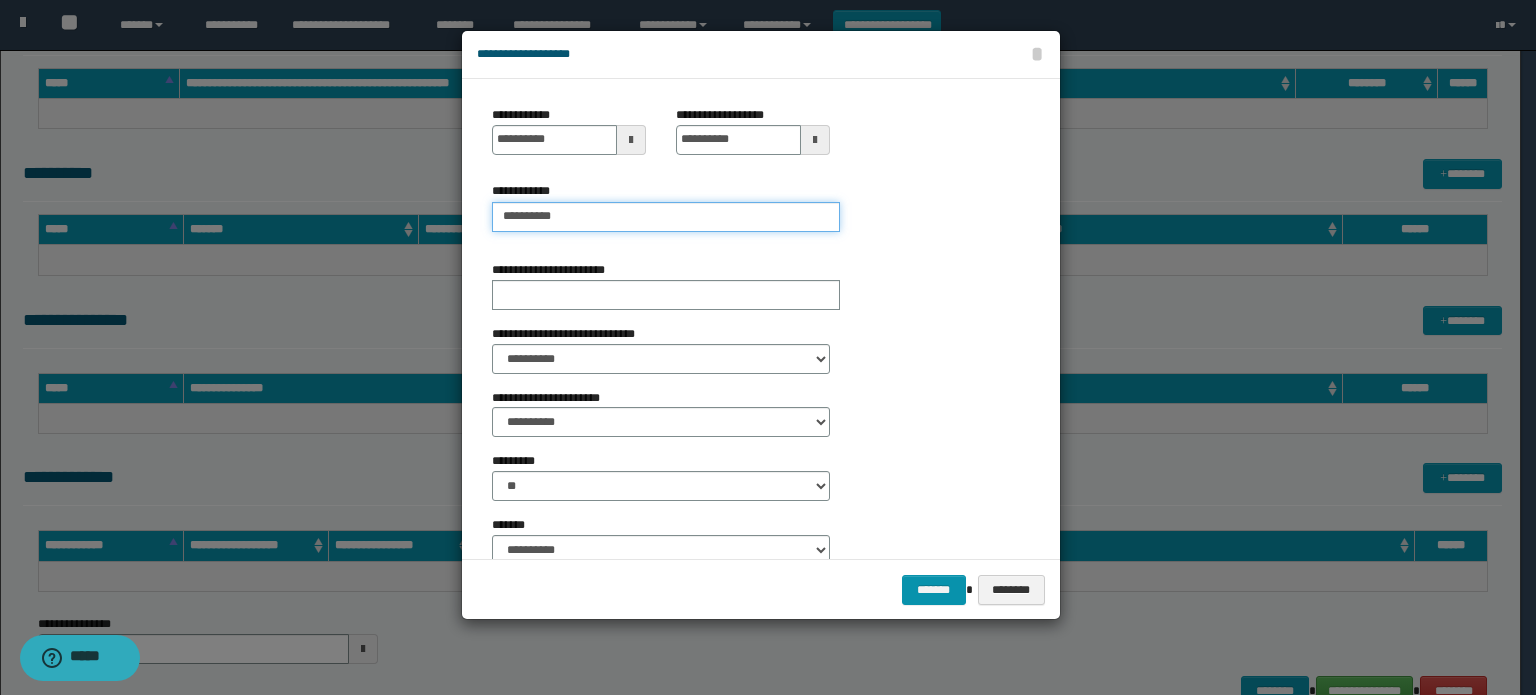 type on "**********" 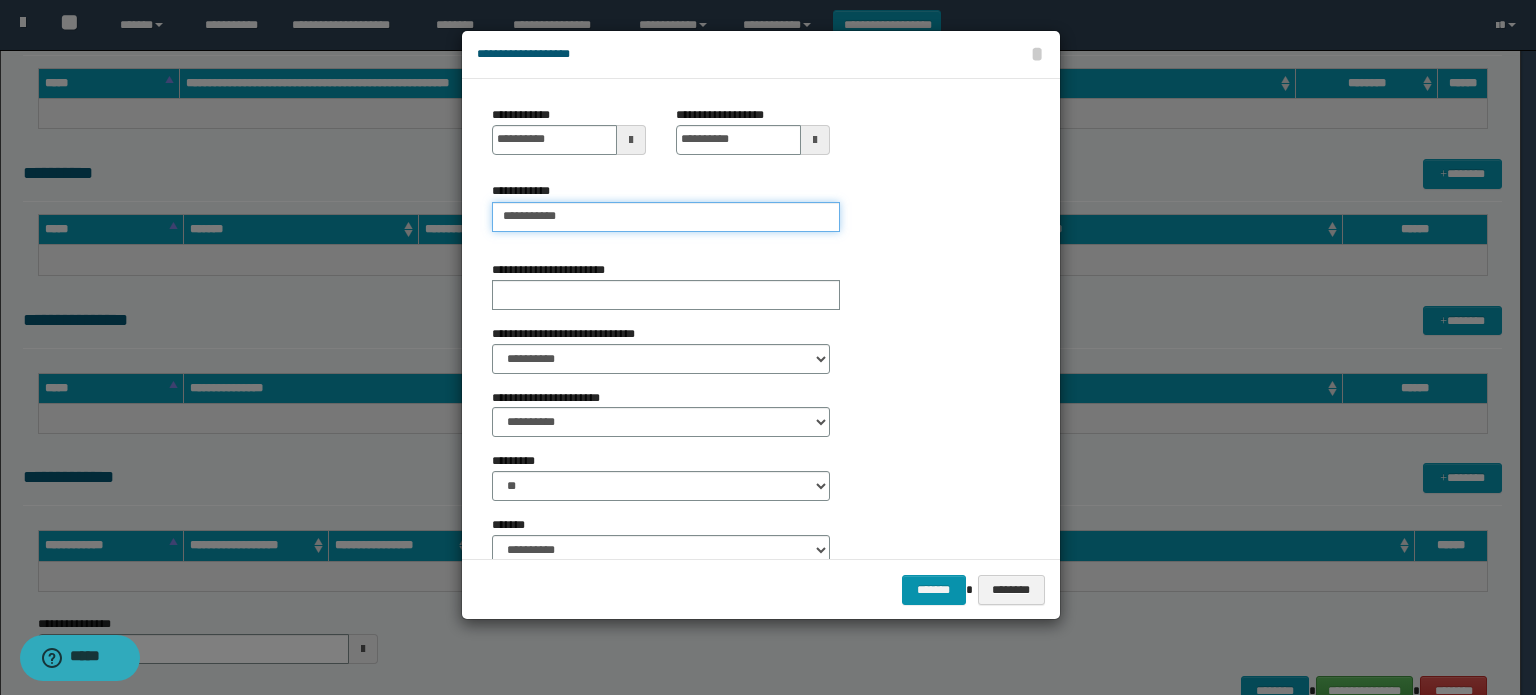type on "**********" 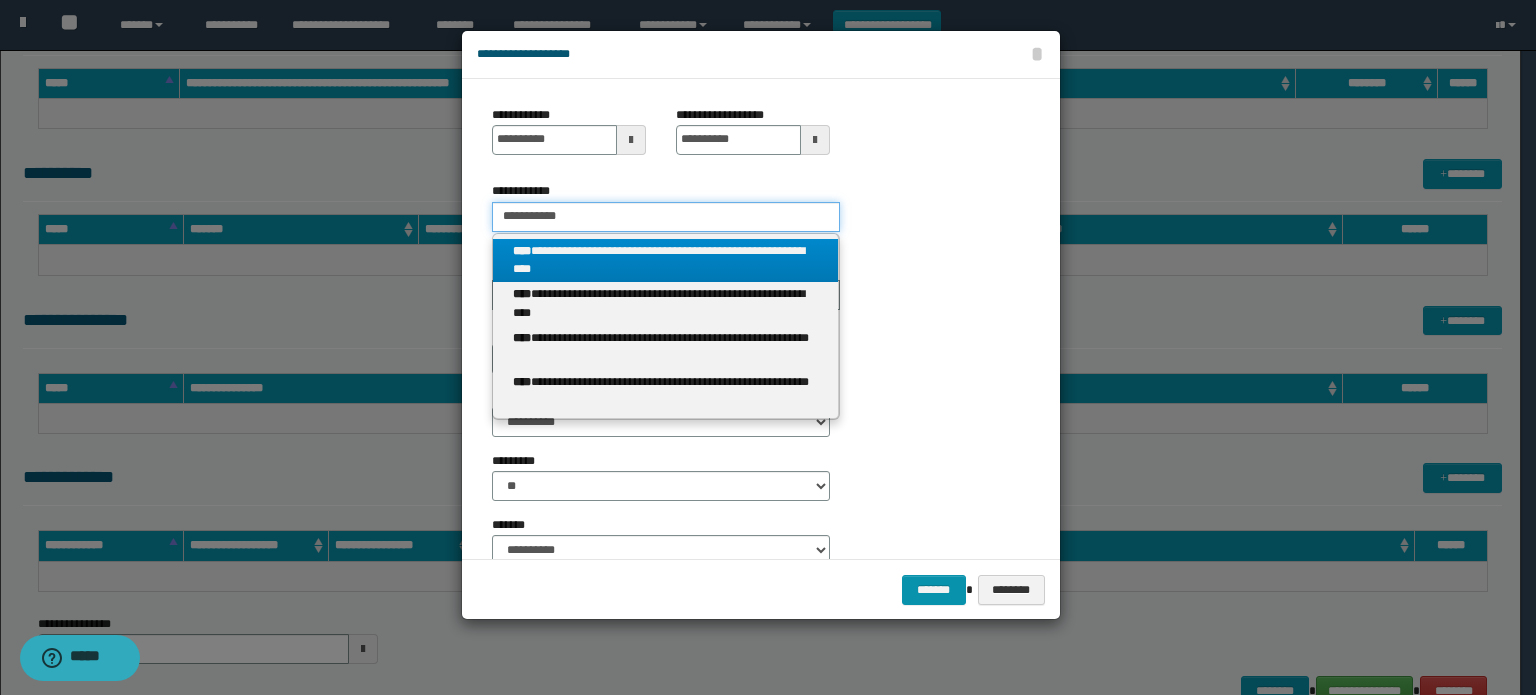 type on "**********" 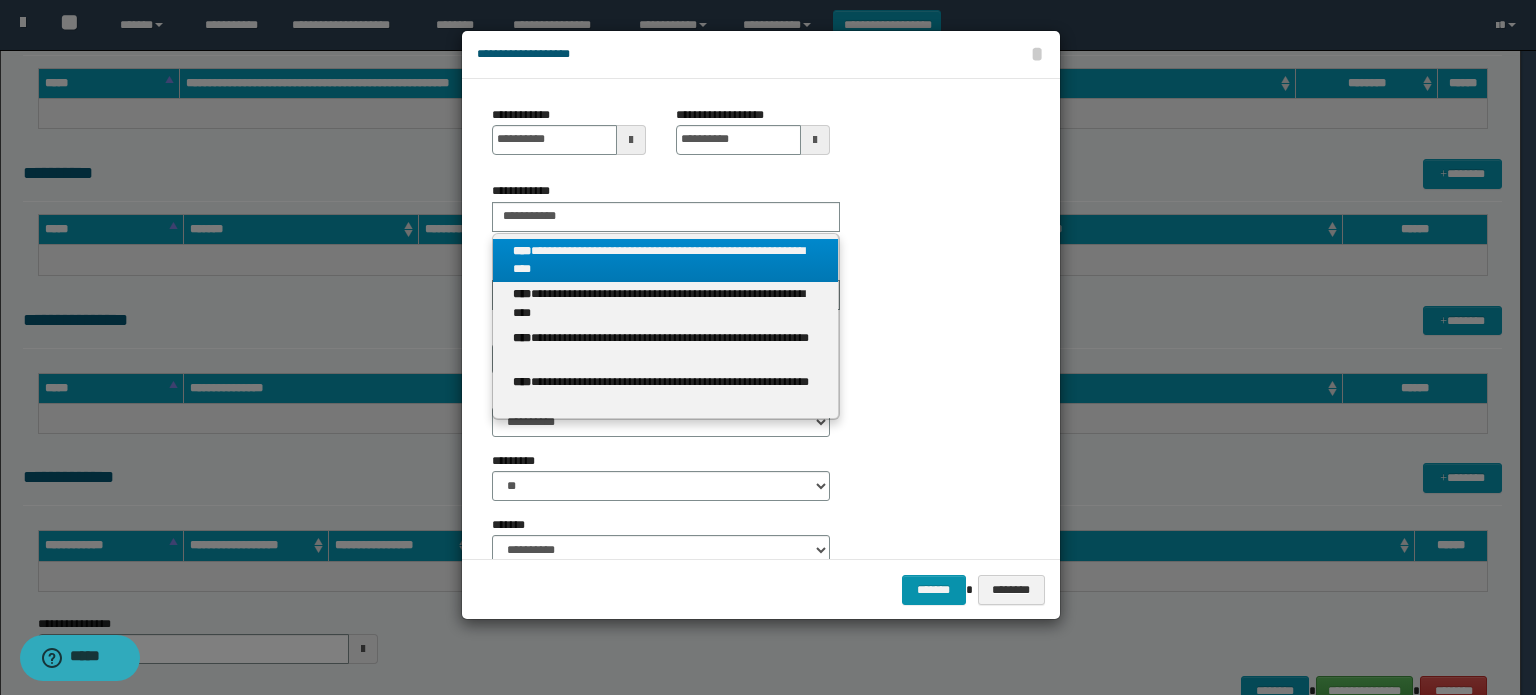 click on "**********" at bounding box center (666, 261) 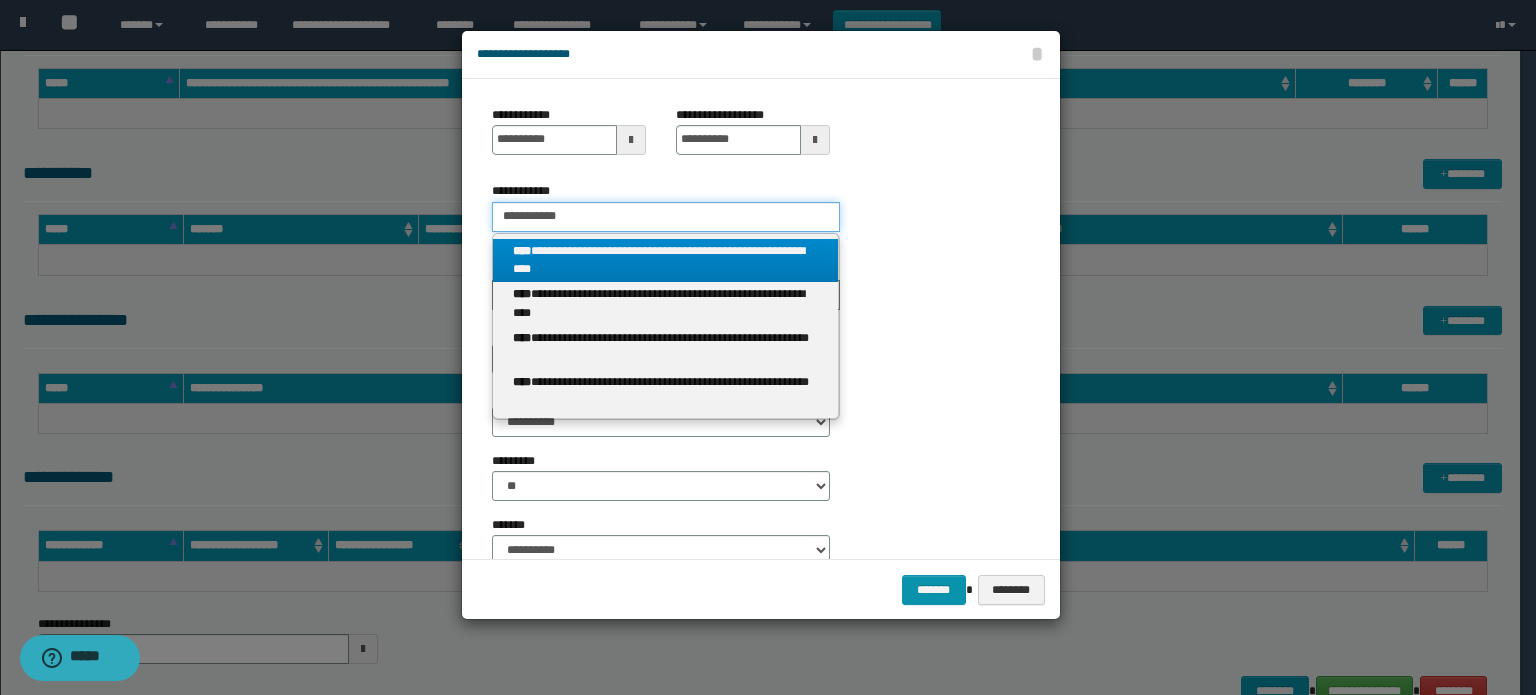 type 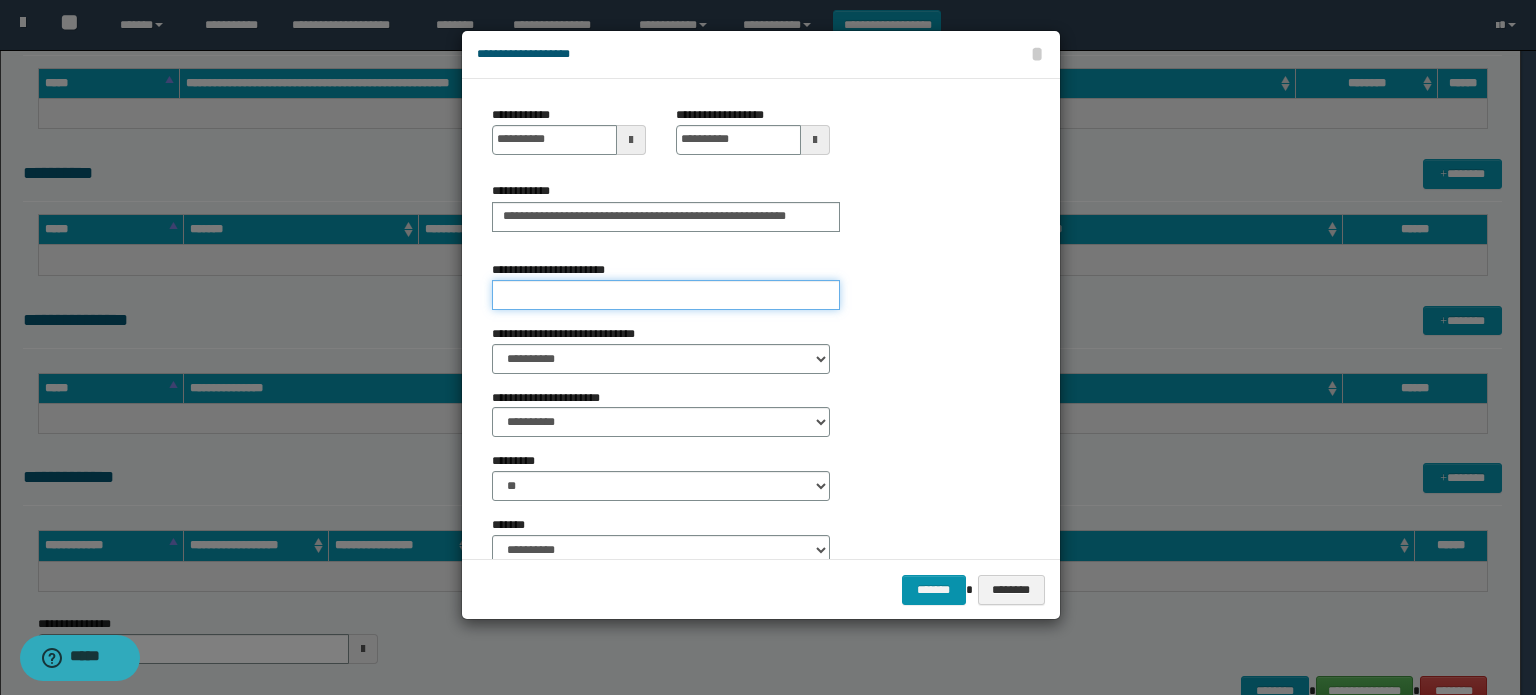 click on "**********" at bounding box center (666, 295) 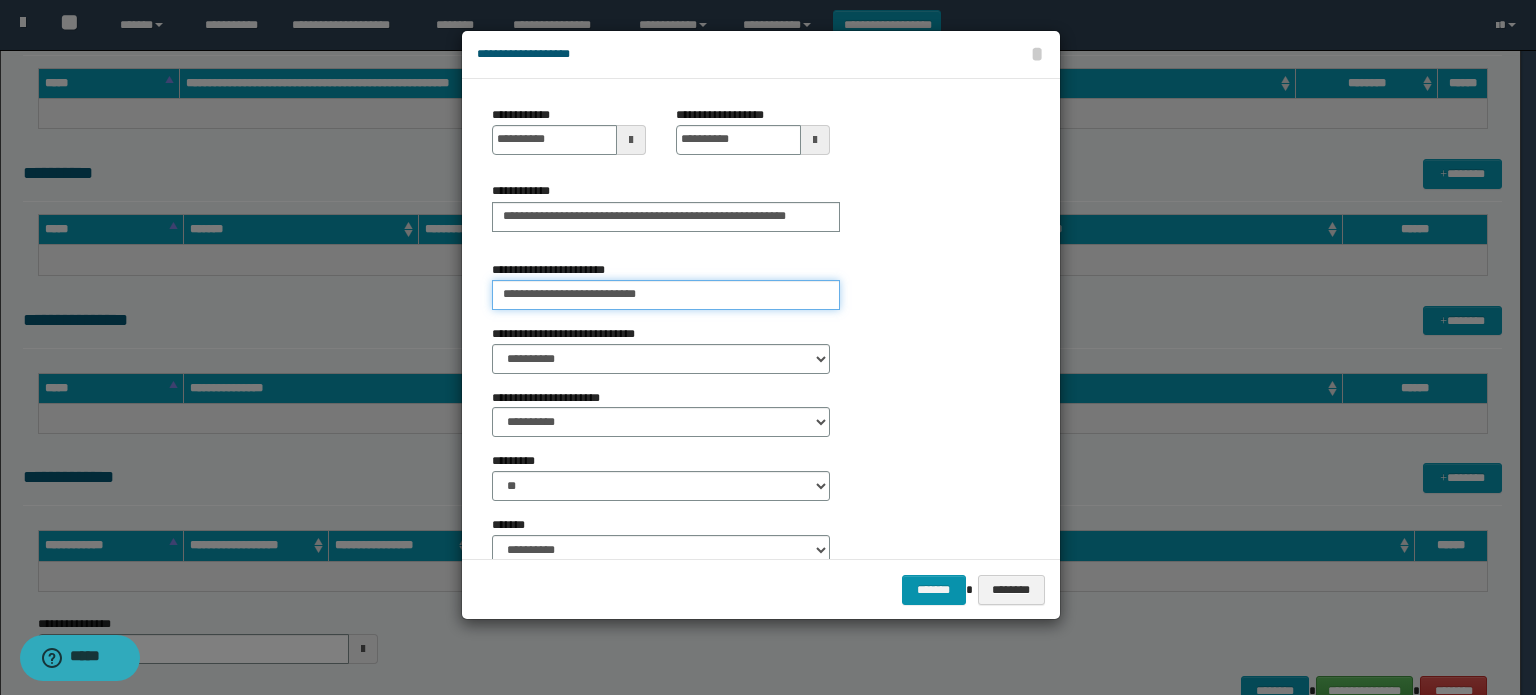 click on "**********" at bounding box center (666, 295) 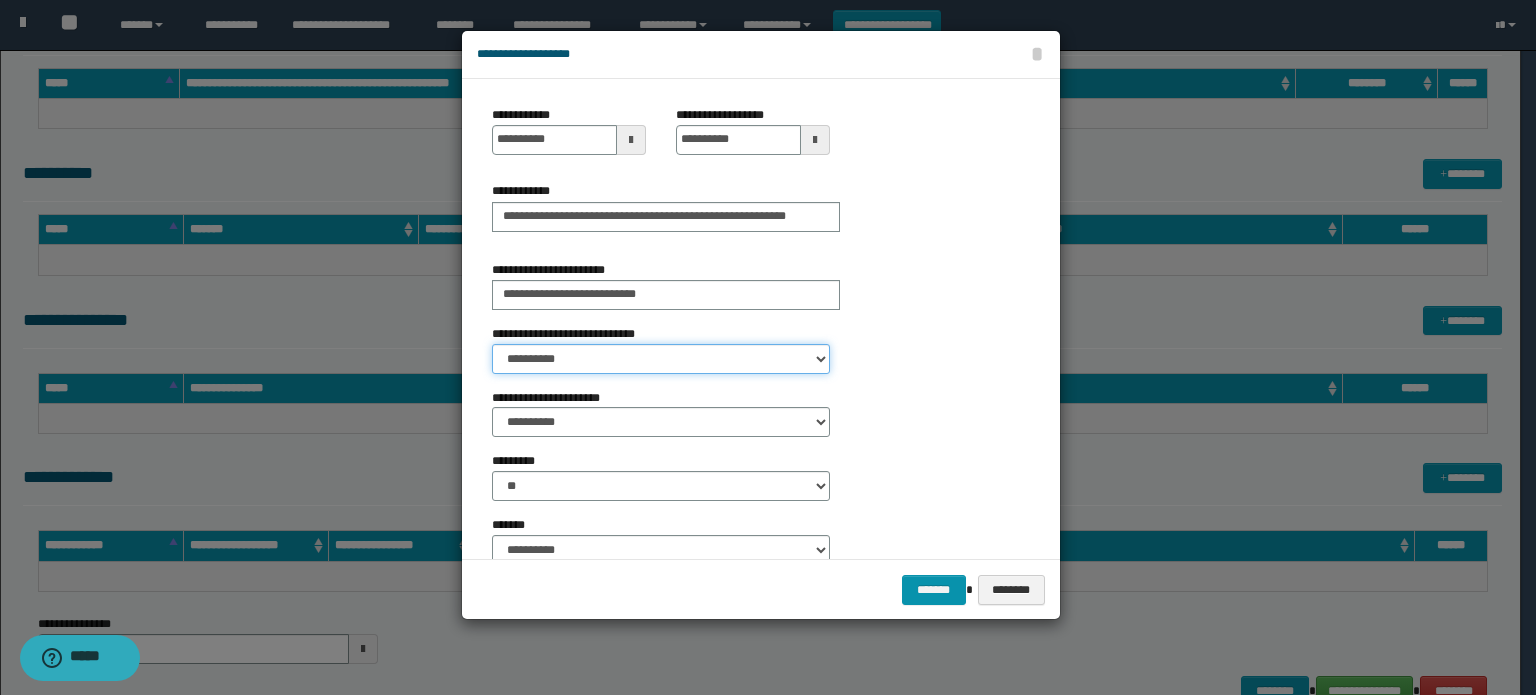 click on "**********" at bounding box center (661, 359) 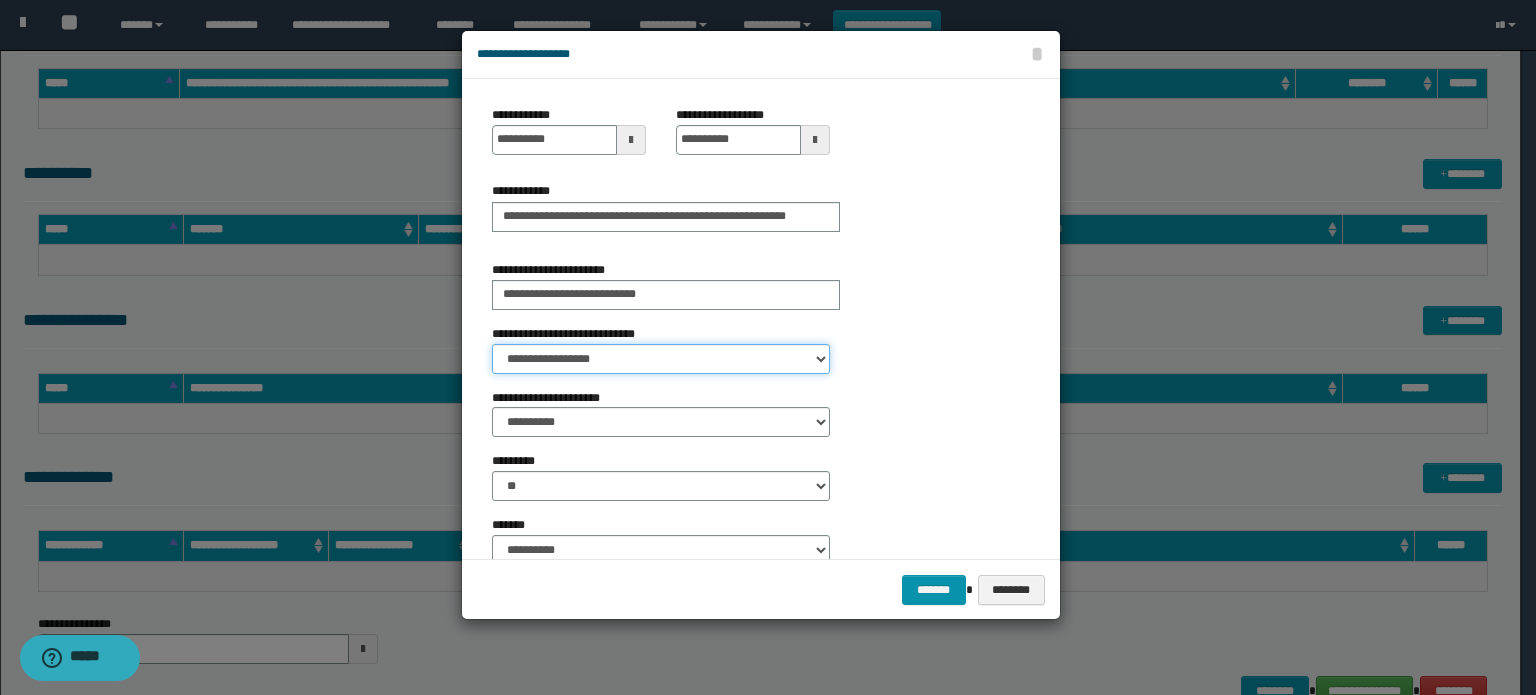 click on "**********" at bounding box center [661, 359] 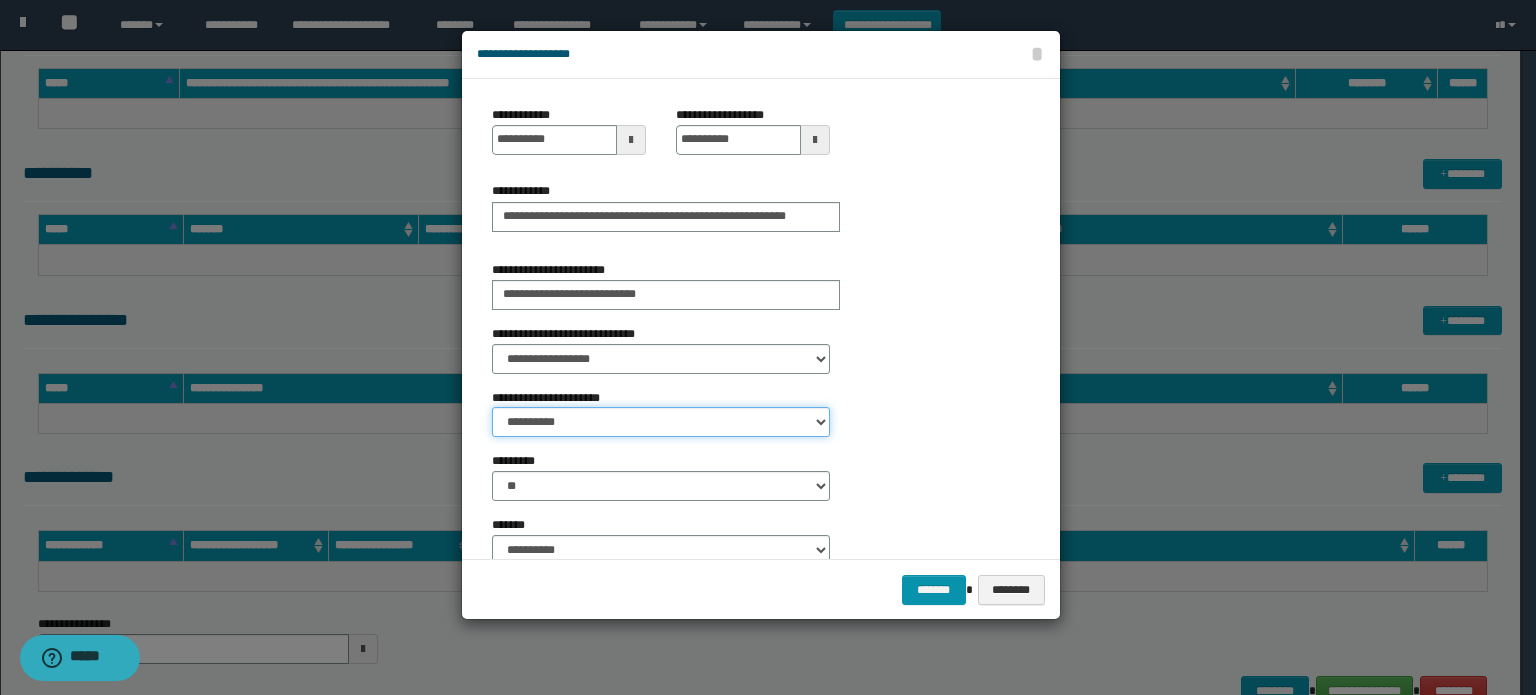 click on "**********" at bounding box center [661, 422] 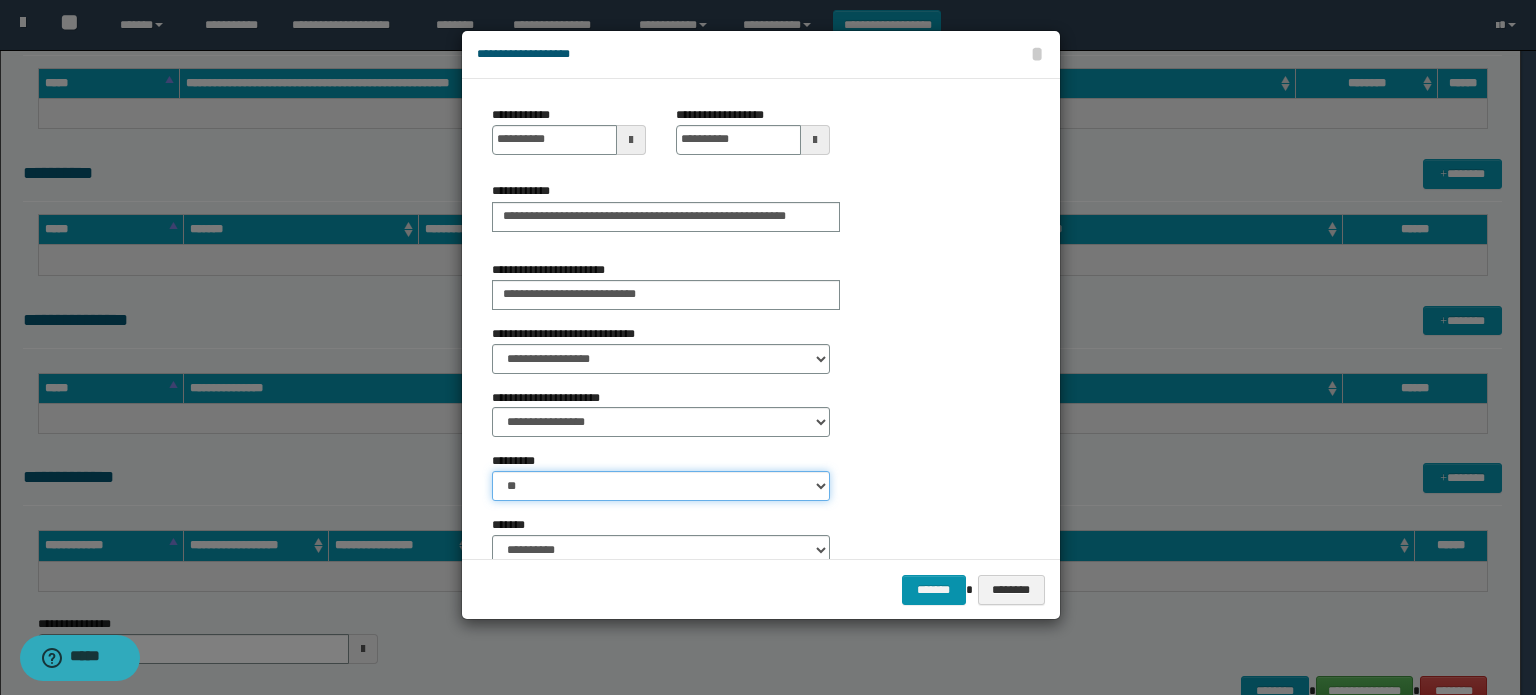 click on "**
**" at bounding box center [661, 486] 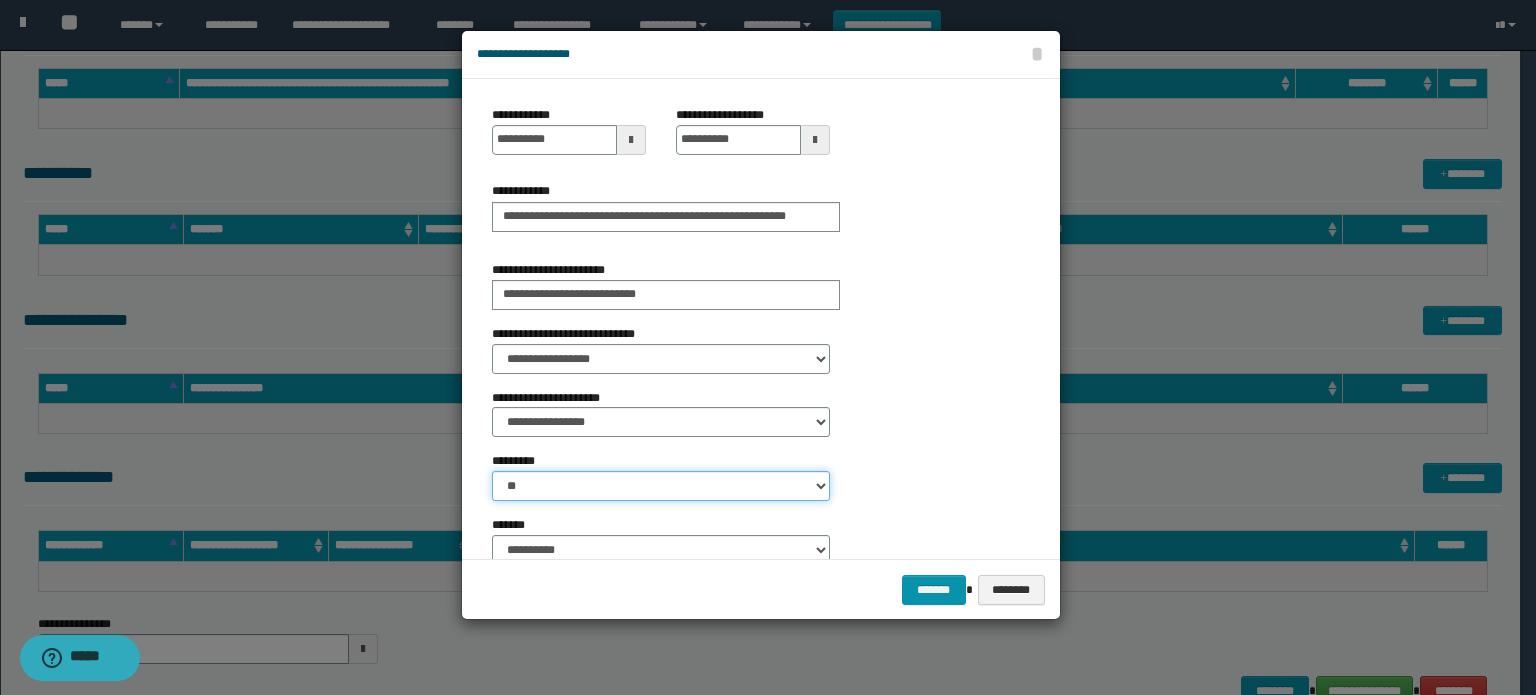 select on "****" 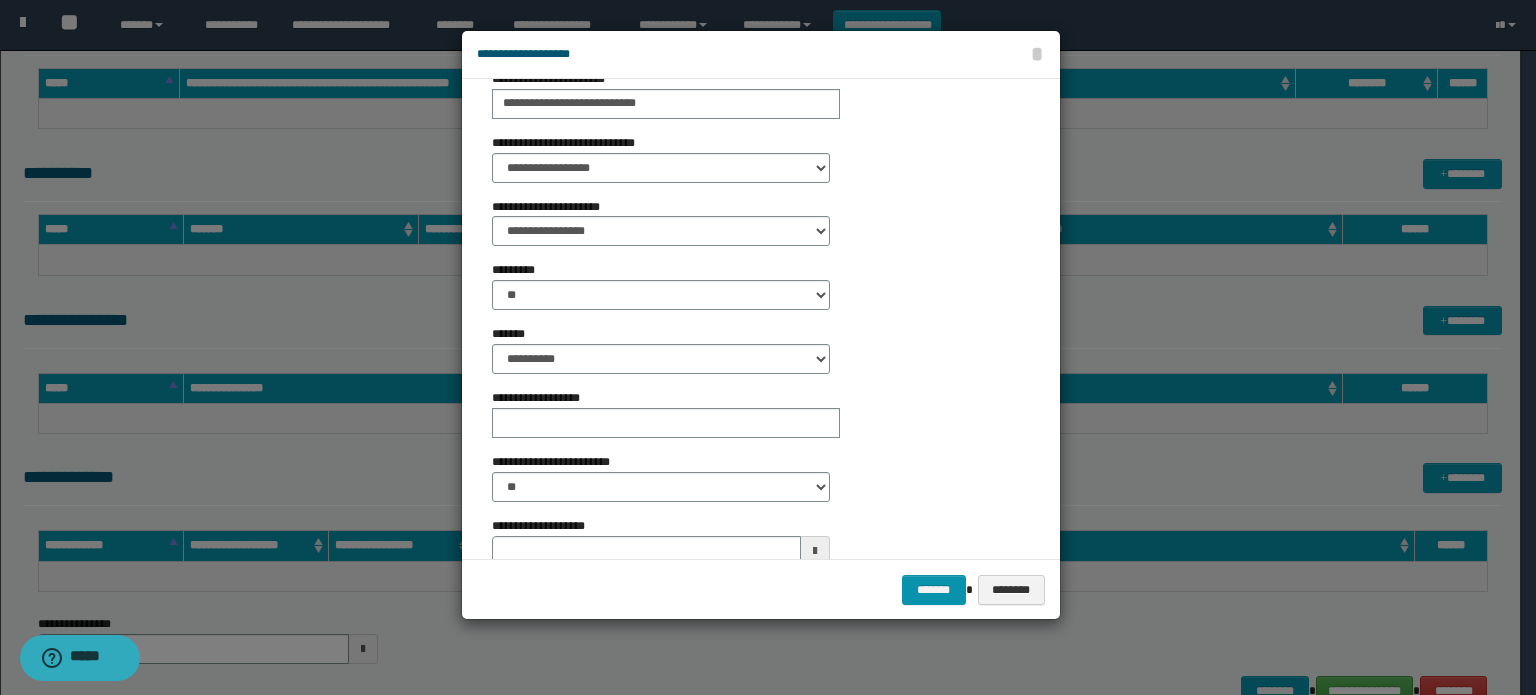 scroll, scrollTop: 196, scrollLeft: 0, axis: vertical 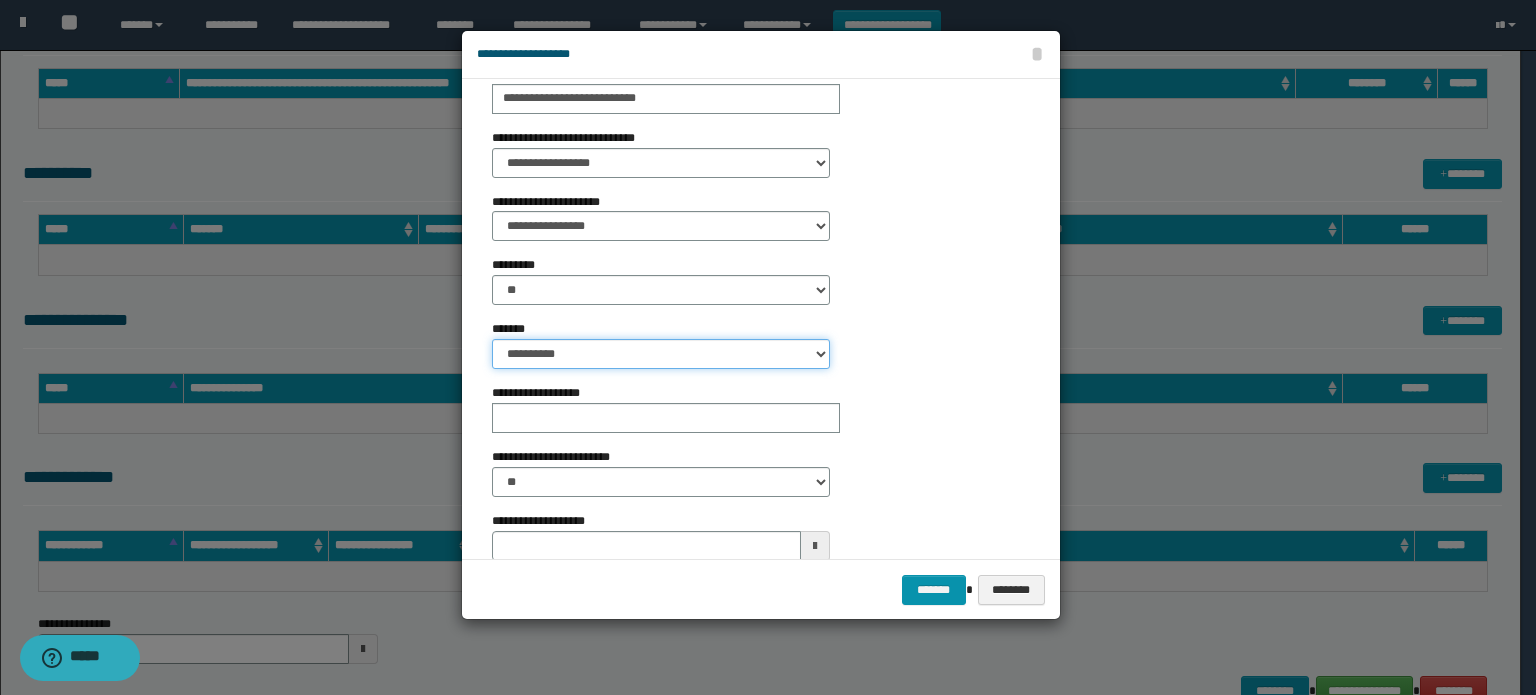 click on "**********" at bounding box center (661, 354) 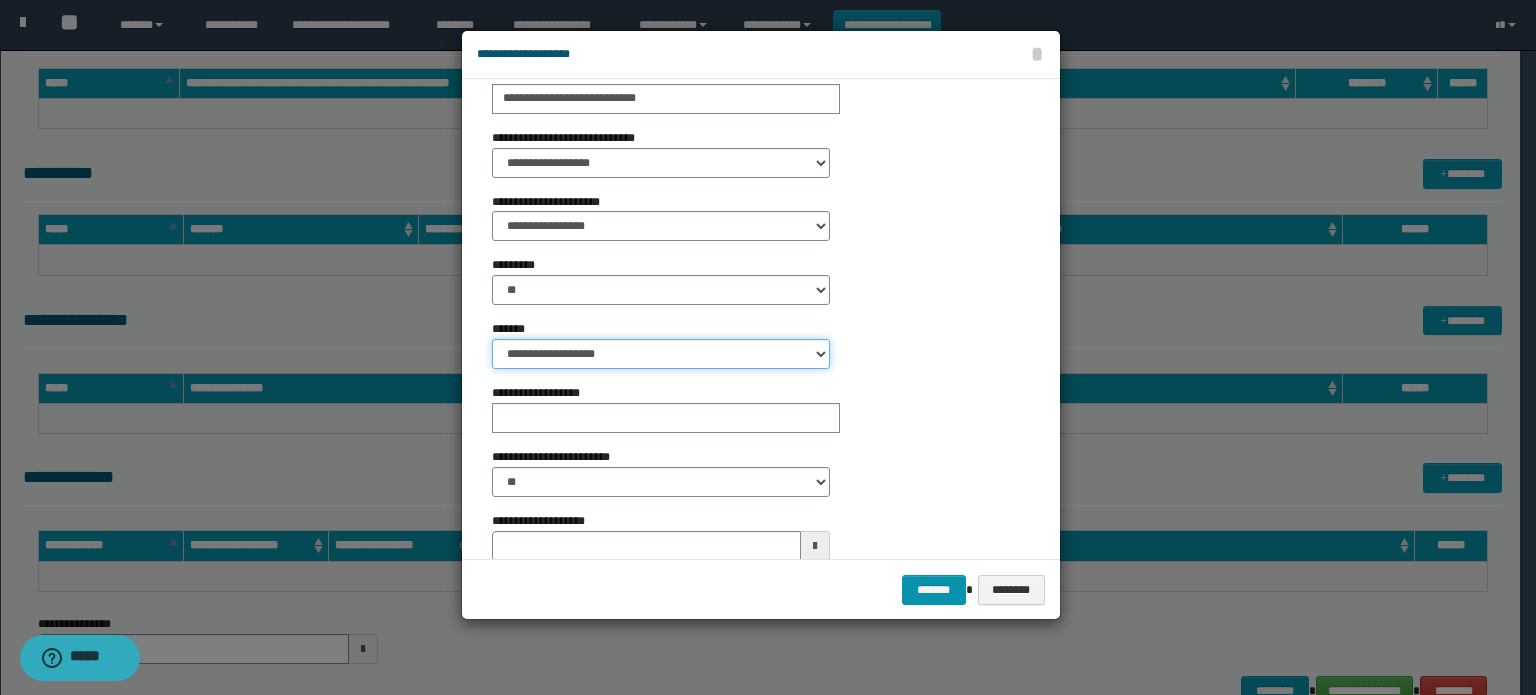 type 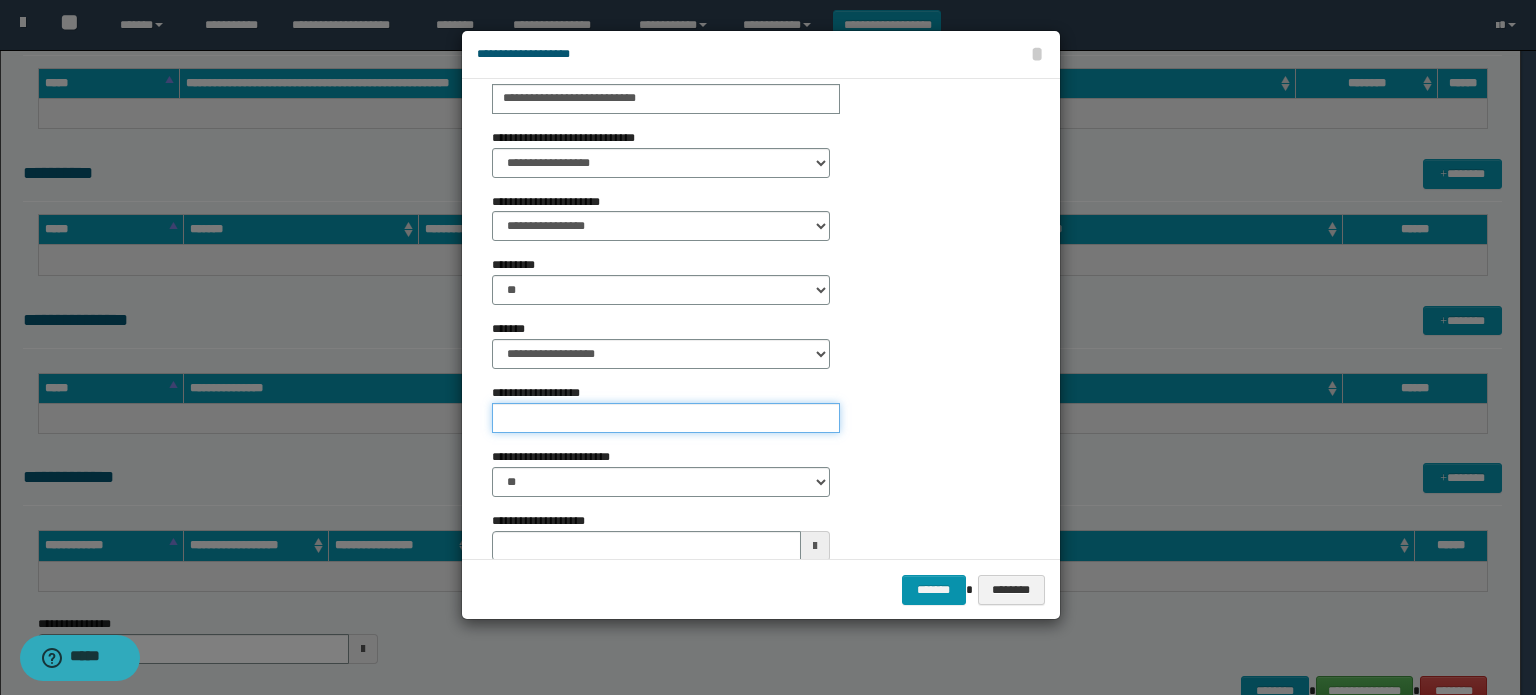click on "**********" at bounding box center (666, 418) 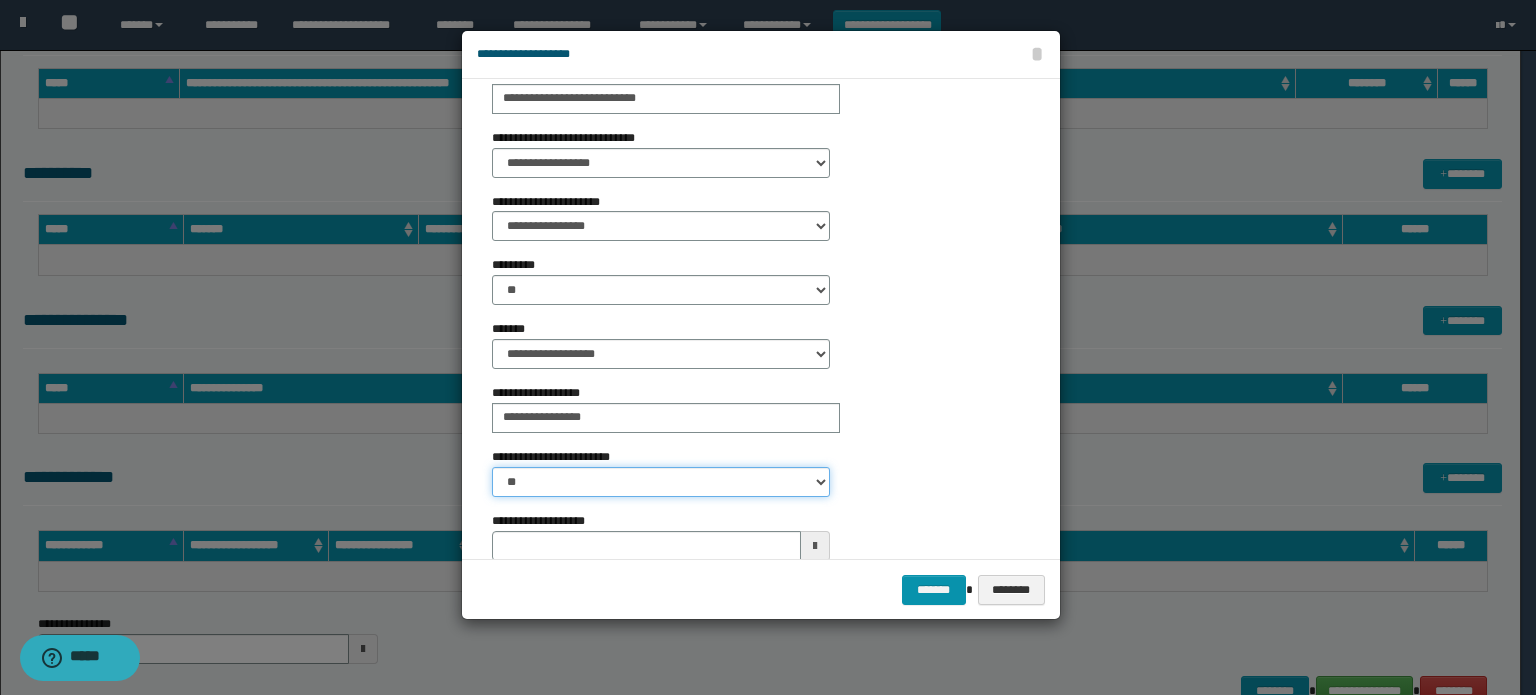 click on "**
**" at bounding box center [661, 482] 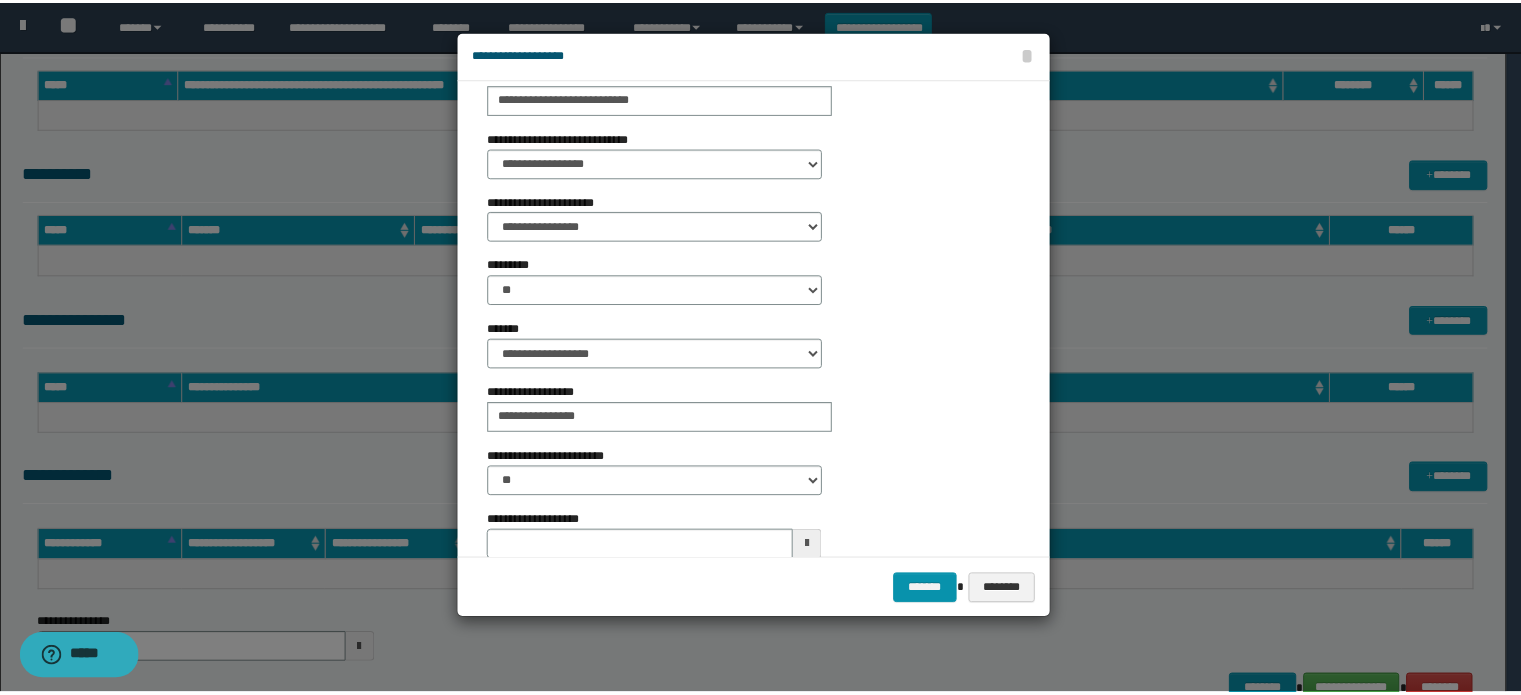 scroll, scrollTop: 228, scrollLeft: 0, axis: vertical 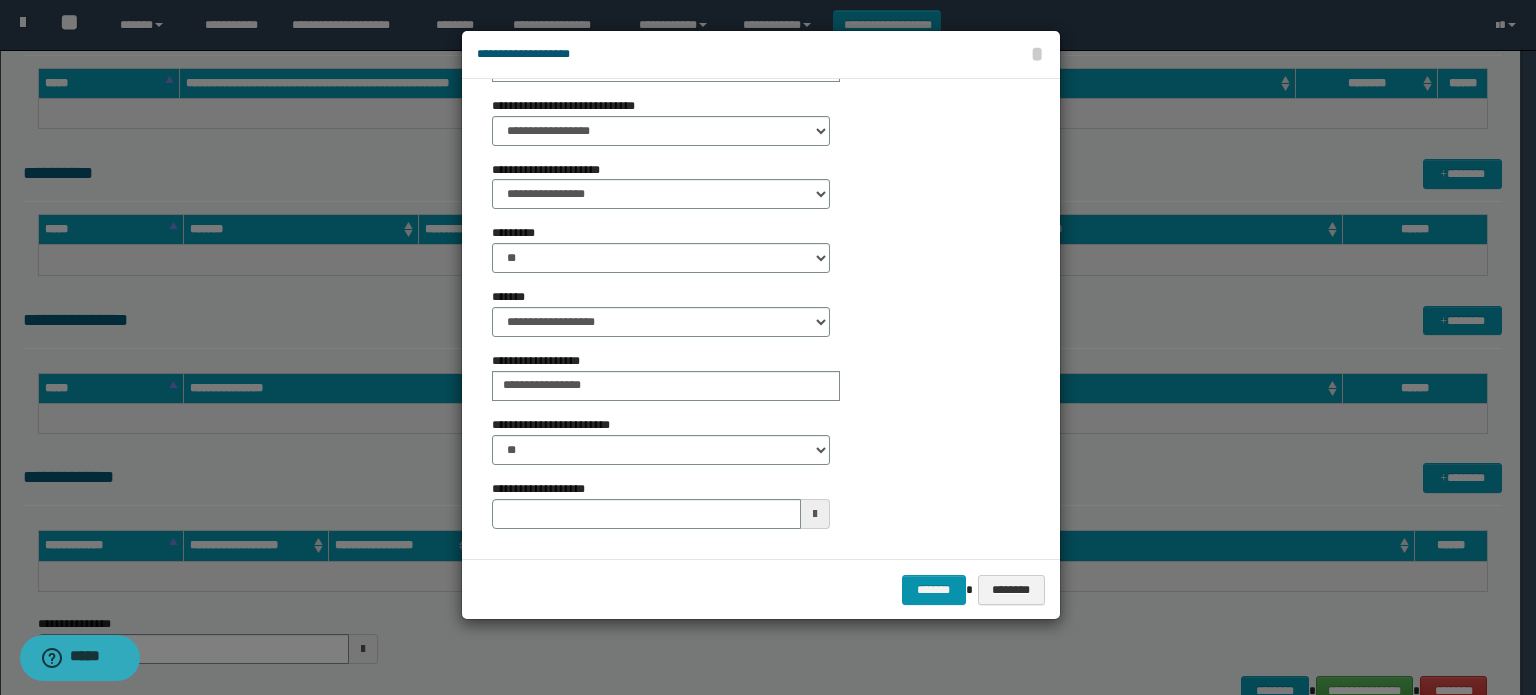 click at bounding box center (815, 514) 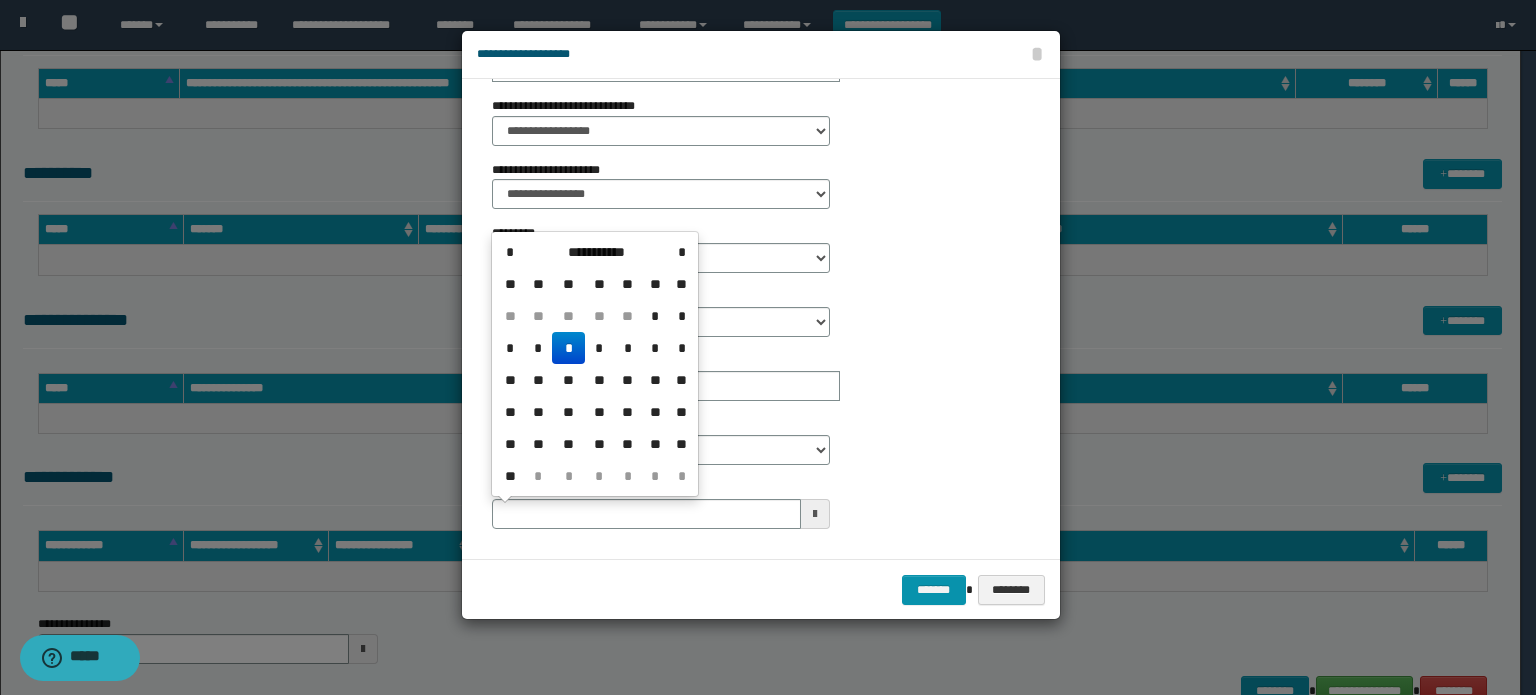 click on "*" at bounding box center [568, 348] 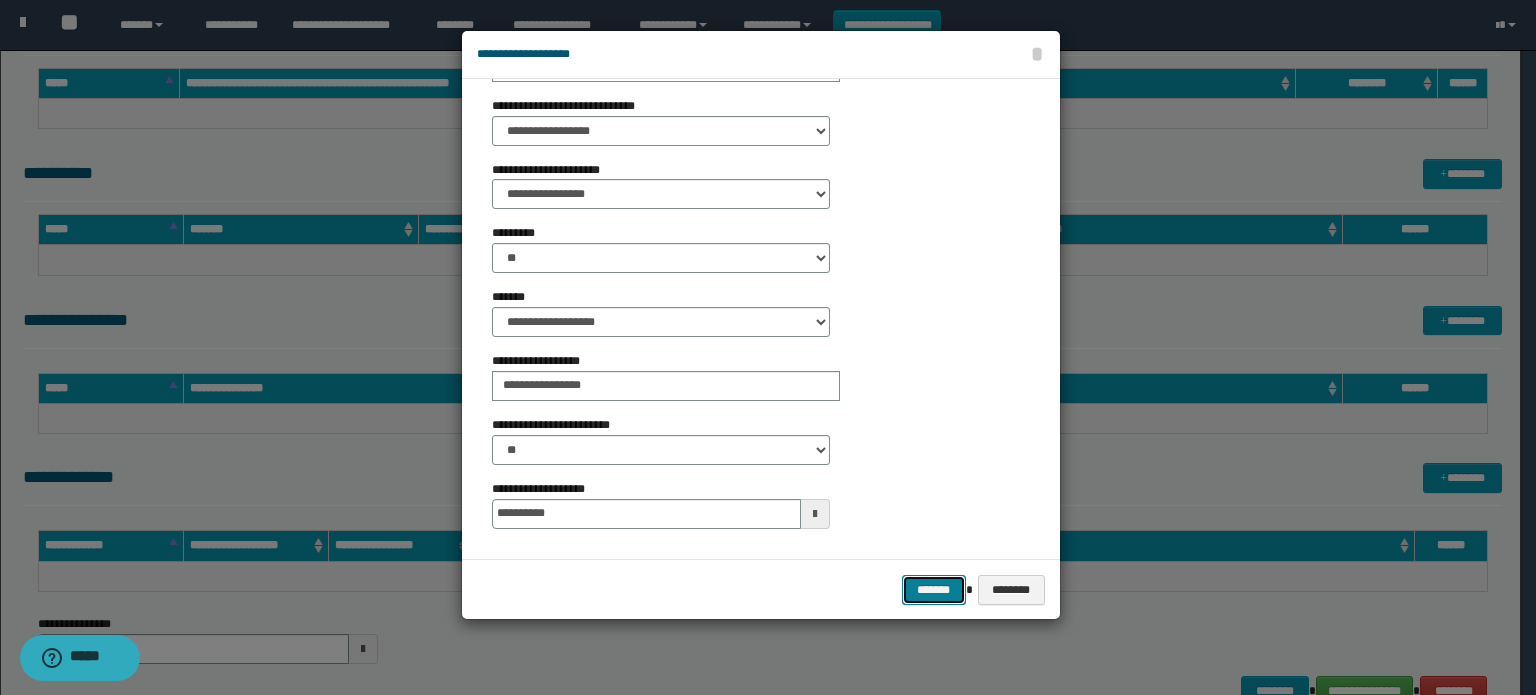 click on "*******" at bounding box center [934, 590] 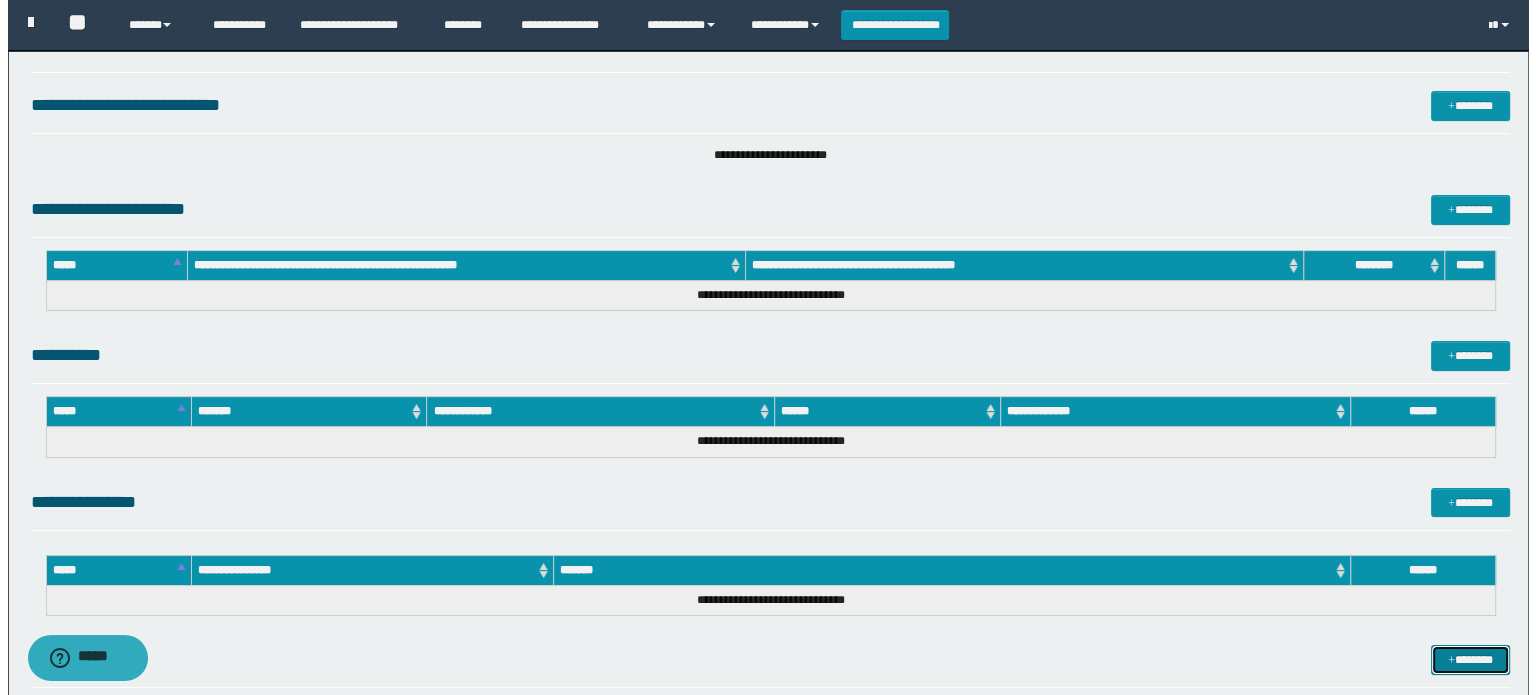 scroll, scrollTop: 72, scrollLeft: 0, axis: vertical 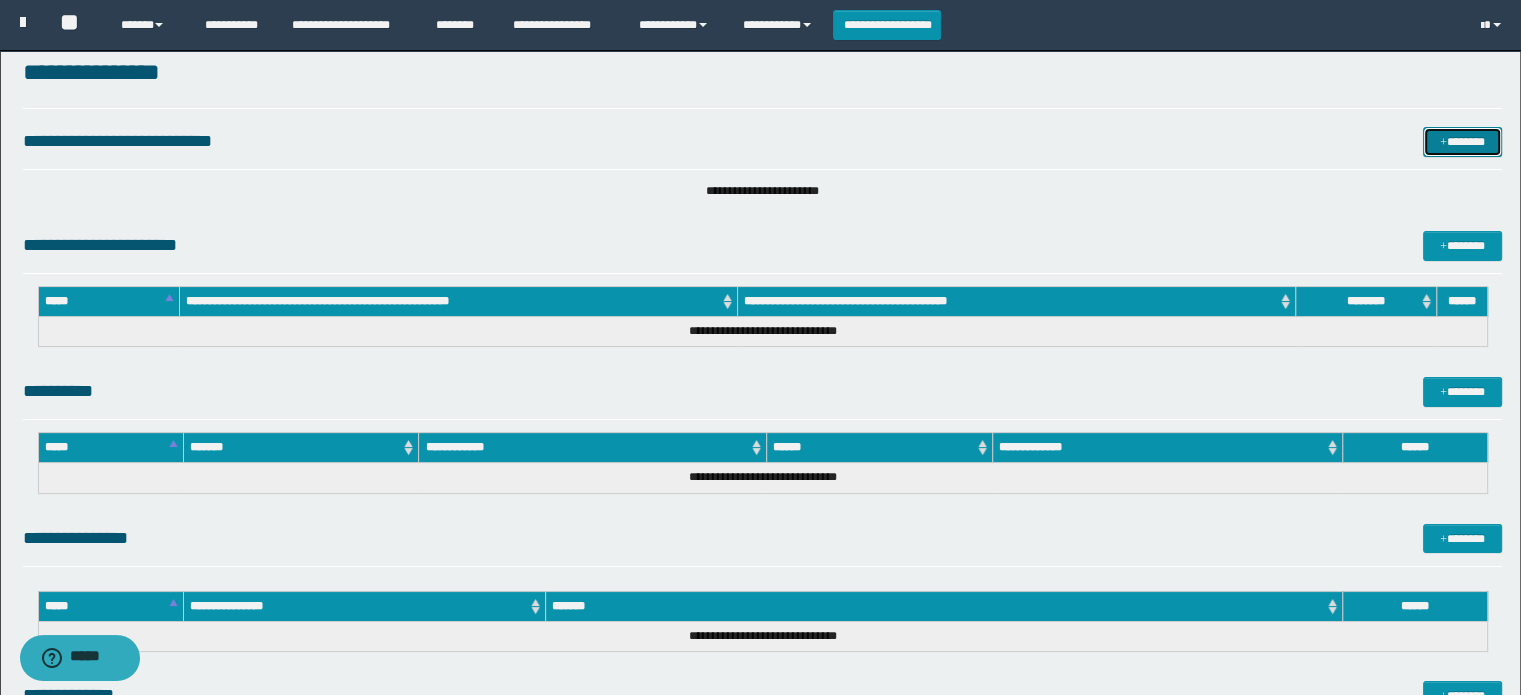 click at bounding box center [1443, 143] 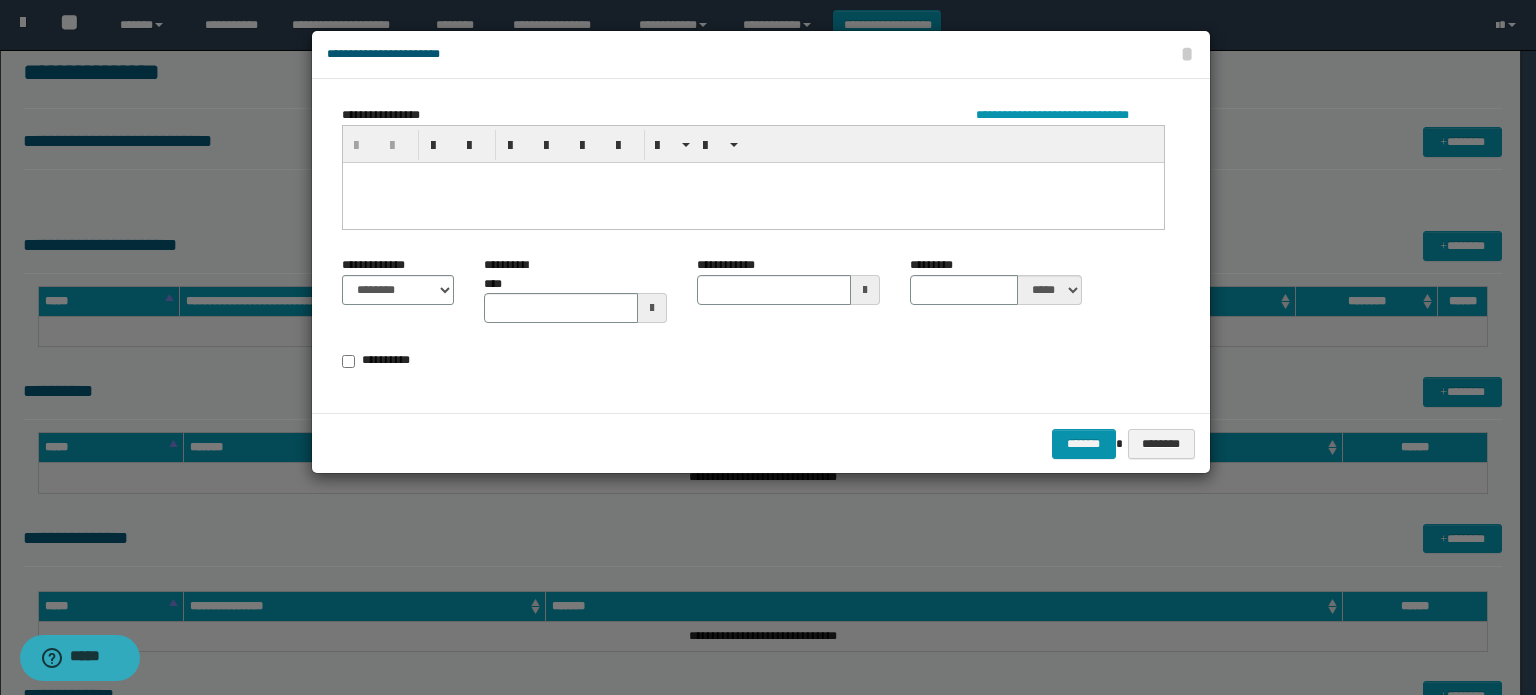 click at bounding box center [652, 308] 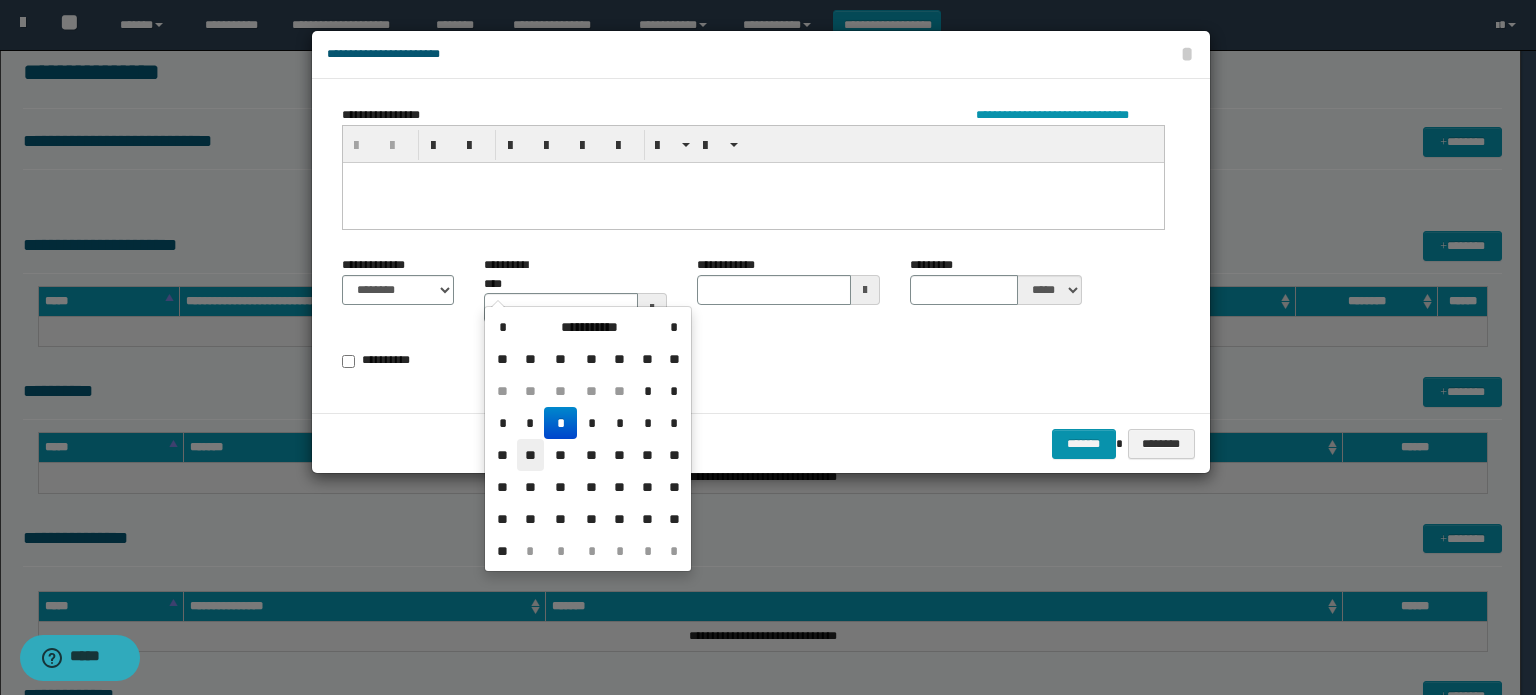 click on "**" at bounding box center [531, 455] 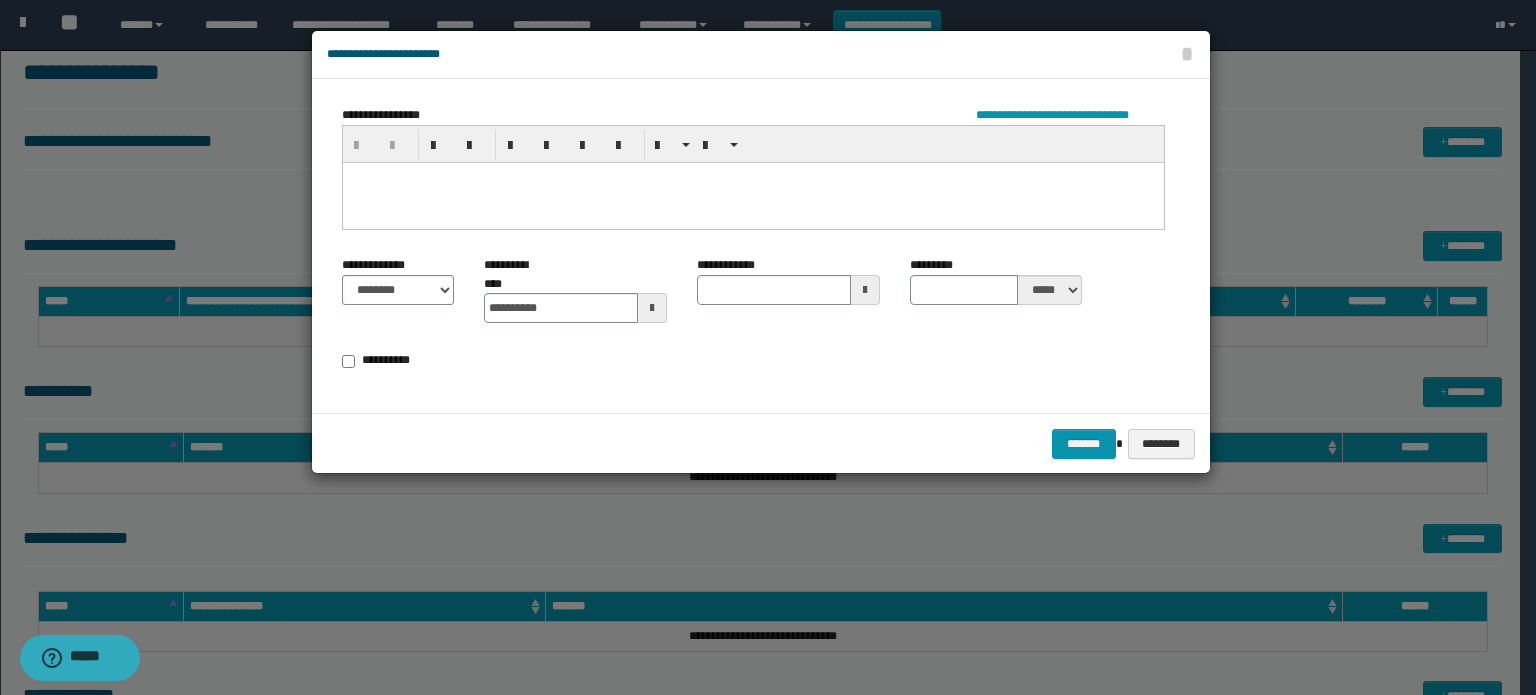 click at bounding box center (865, 290) 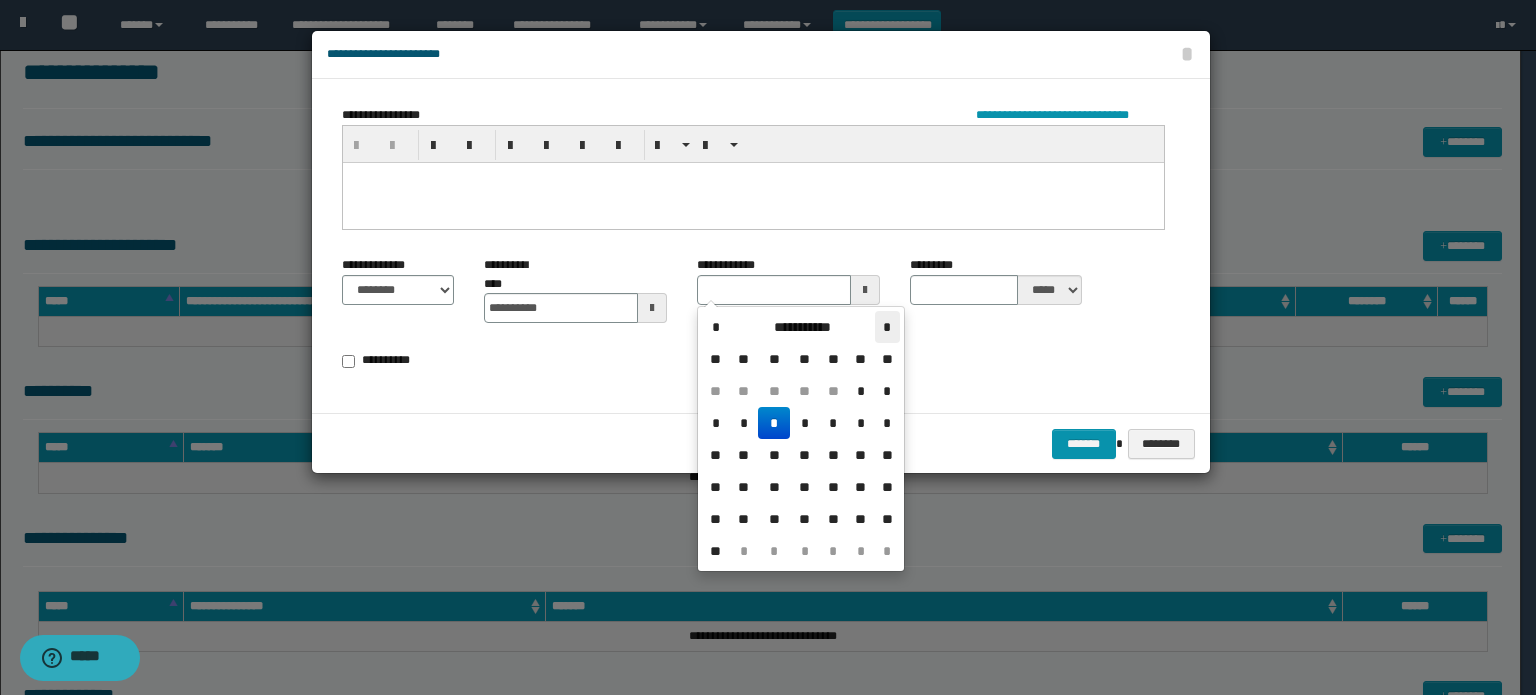 click on "*" at bounding box center (887, 327) 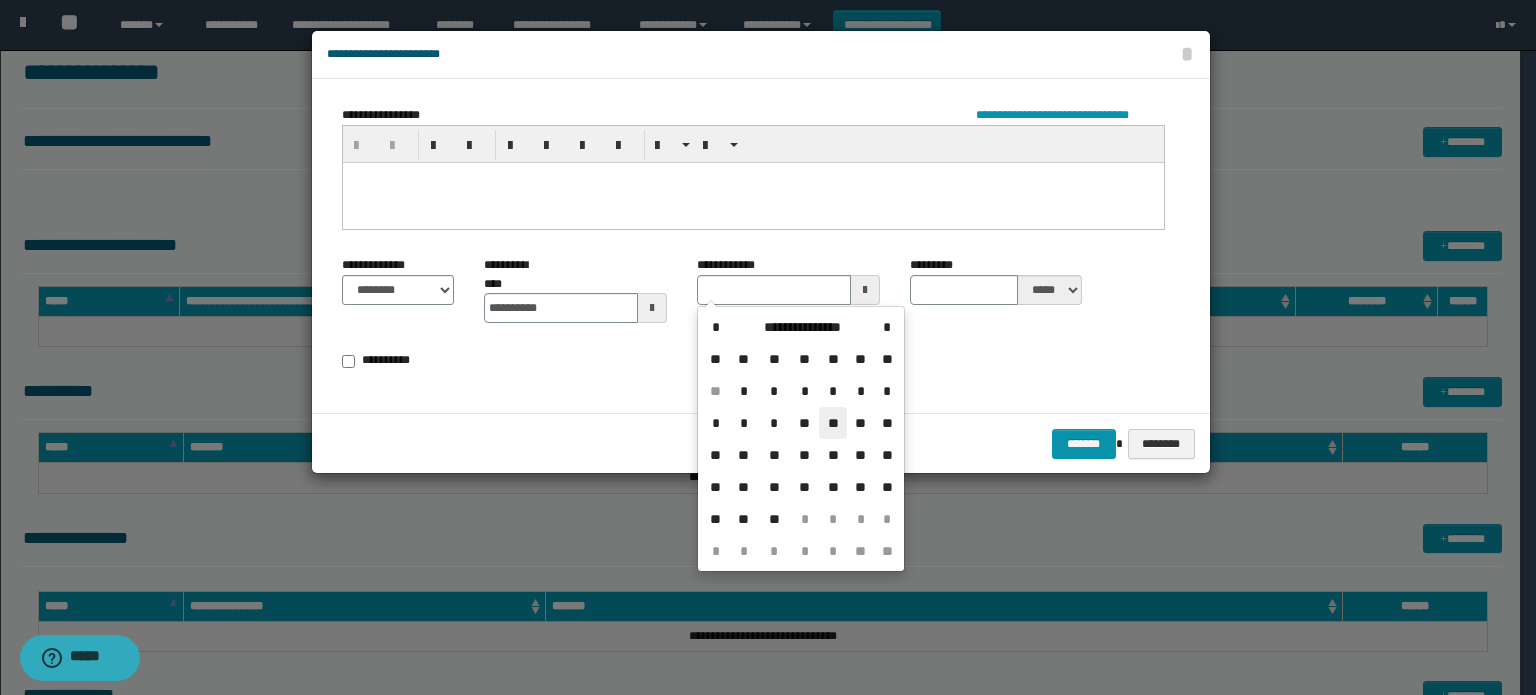 click on "**" at bounding box center [833, 423] 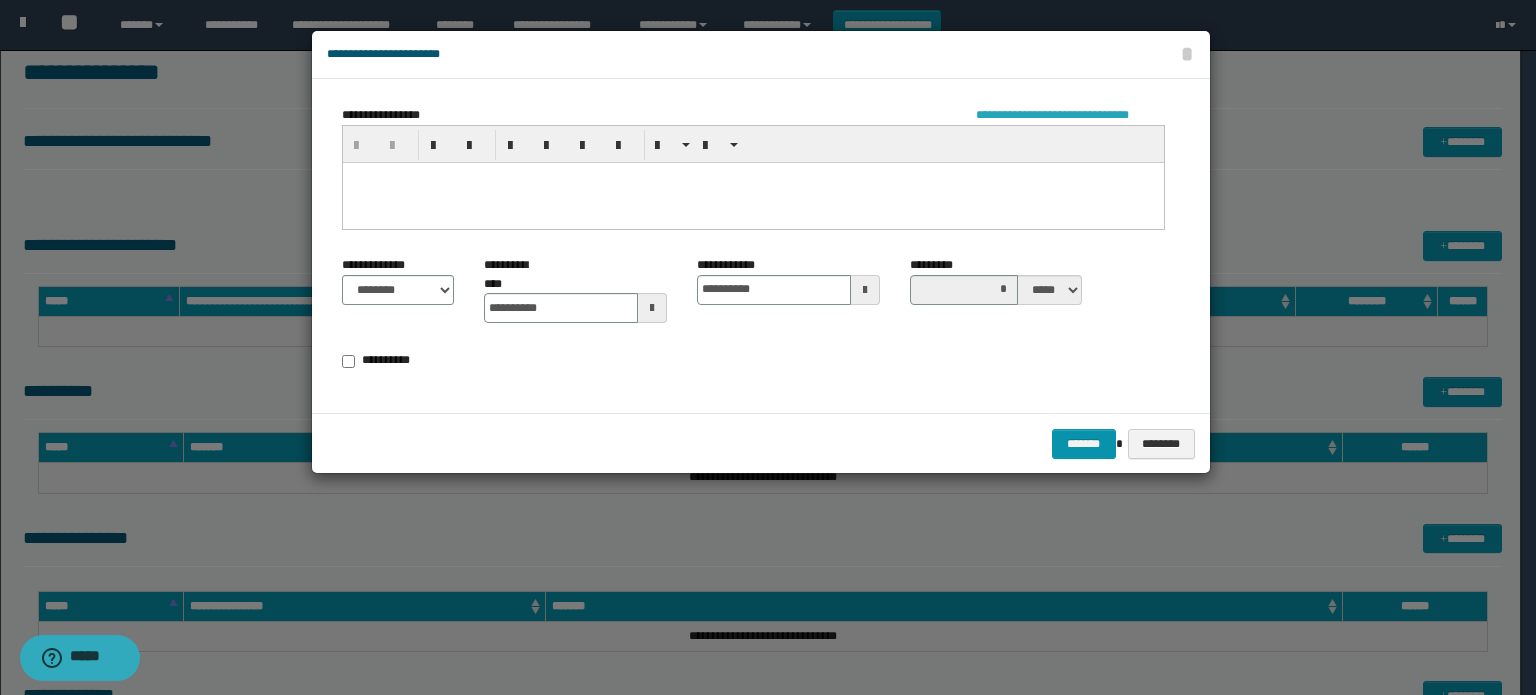 click on "**********" at bounding box center (1070, 115) 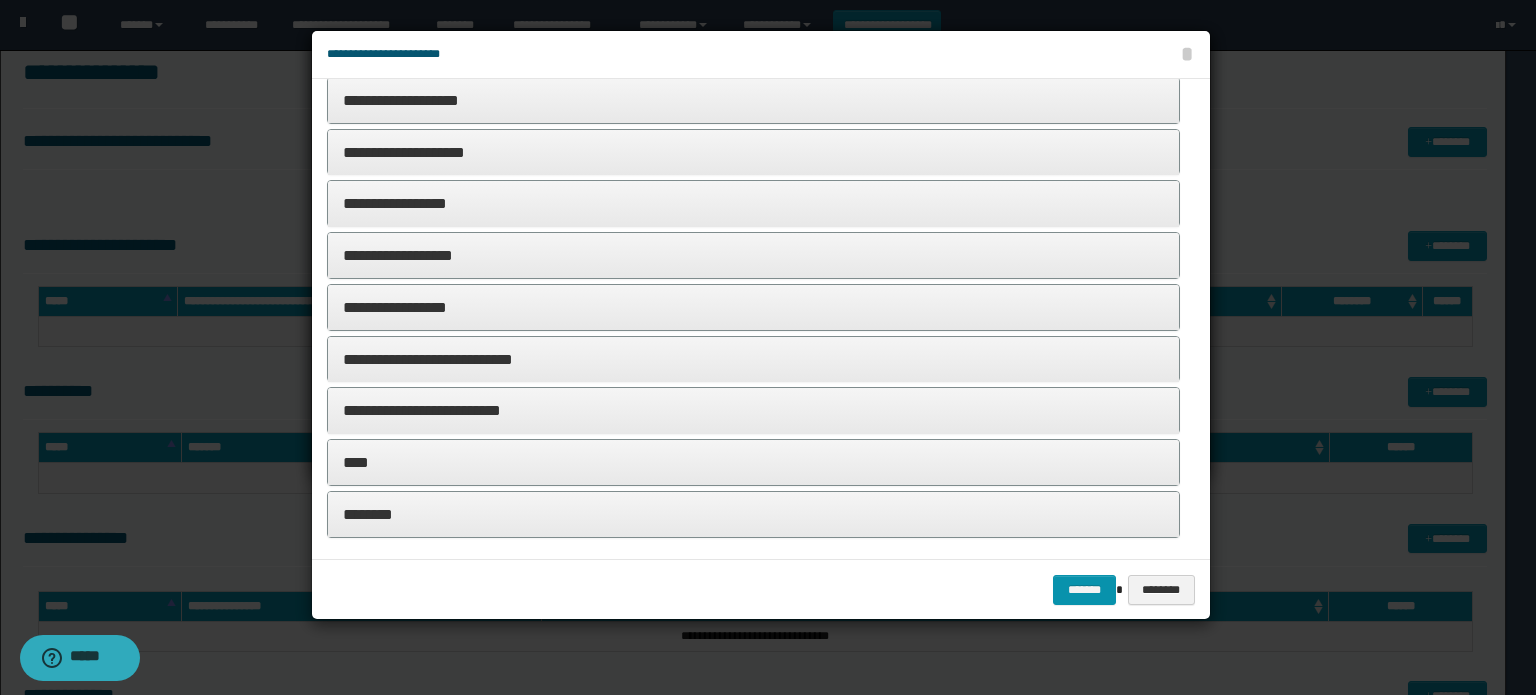 scroll, scrollTop: 600, scrollLeft: 0, axis: vertical 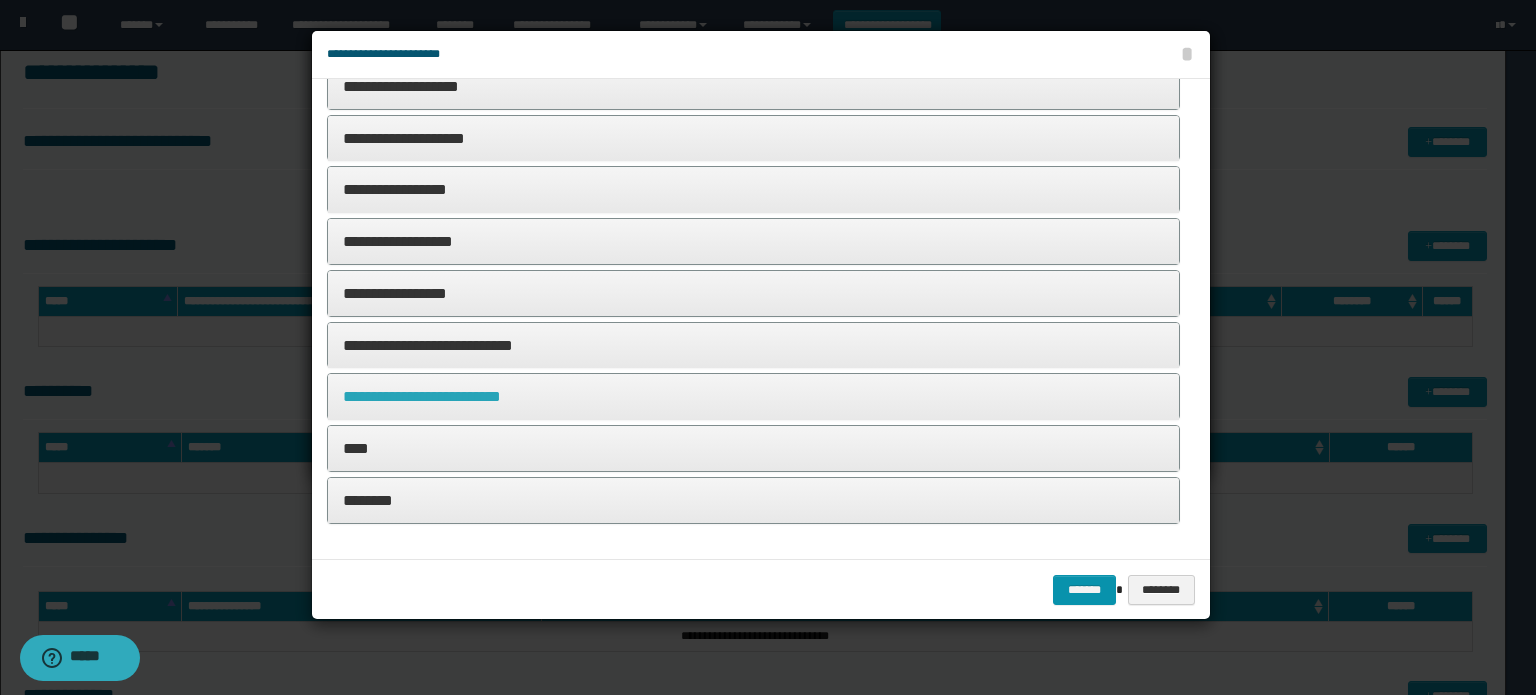 click on "**********" at bounding box center [422, 396] 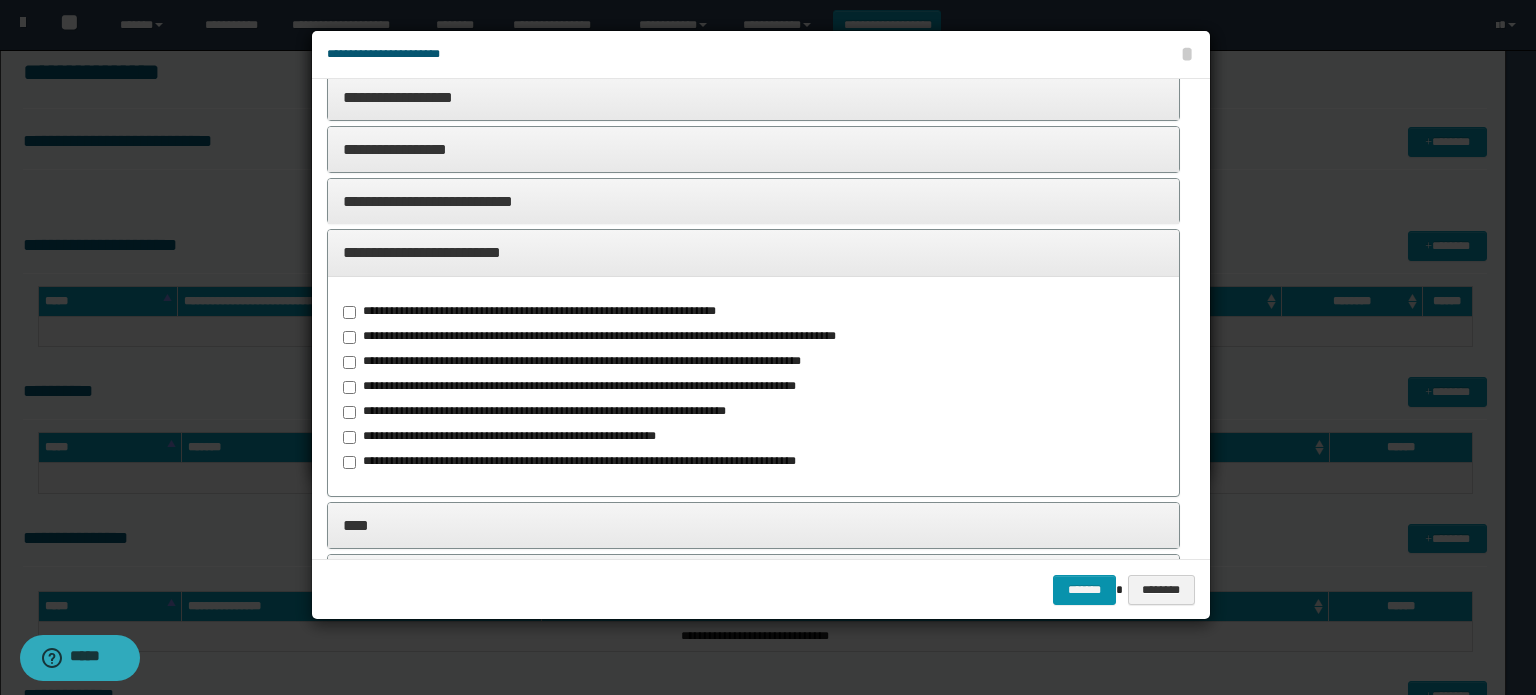 scroll, scrollTop: 818, scrollLeft: 0, axis: vertical 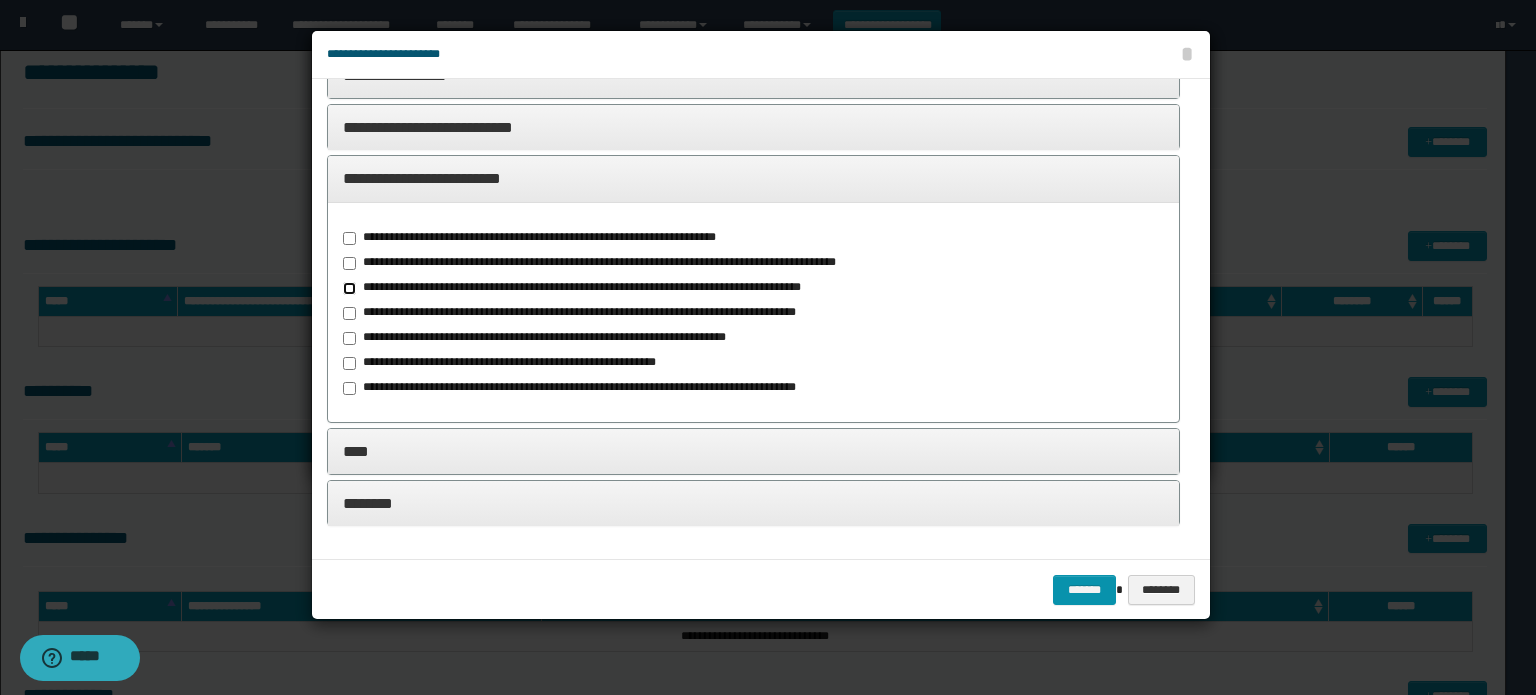 click on "**********" at bounding box center [754, 312] 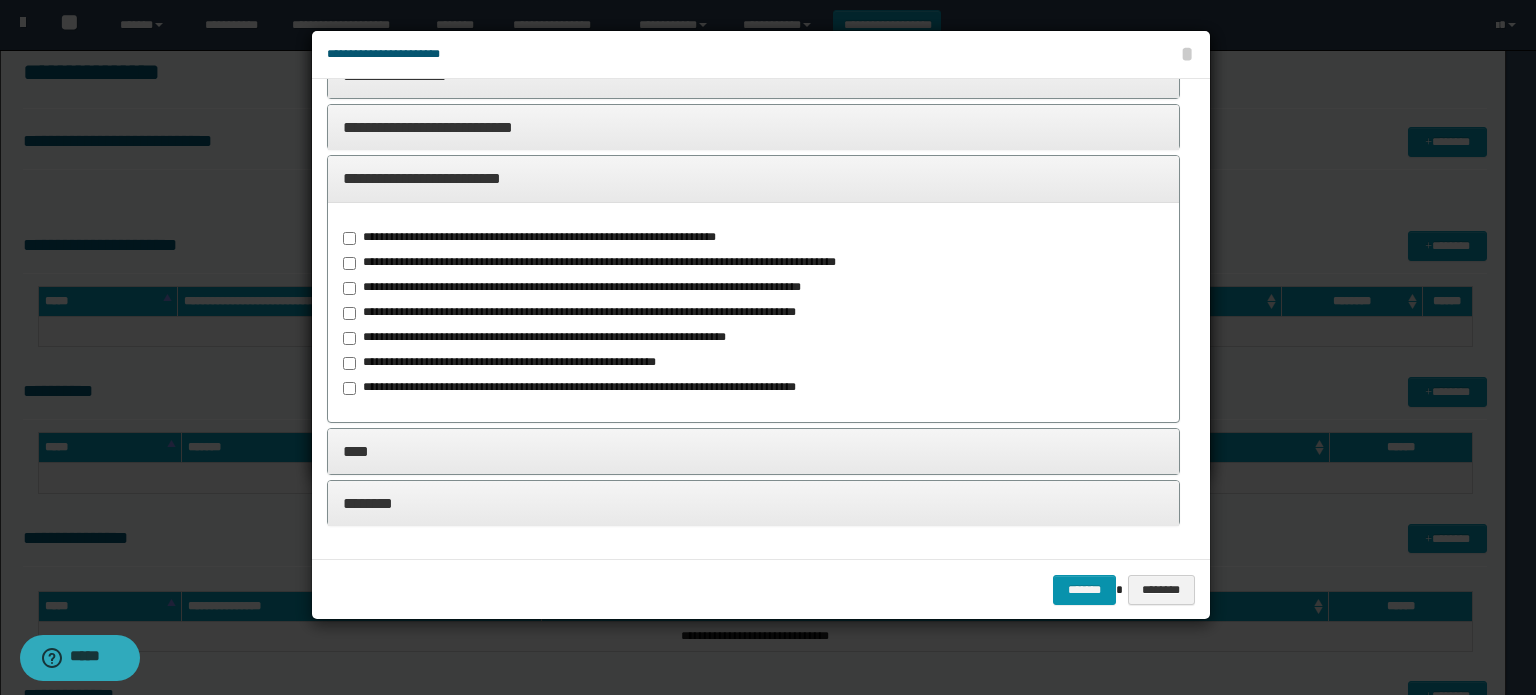 click on "**********" at bounding box center (585, 313) 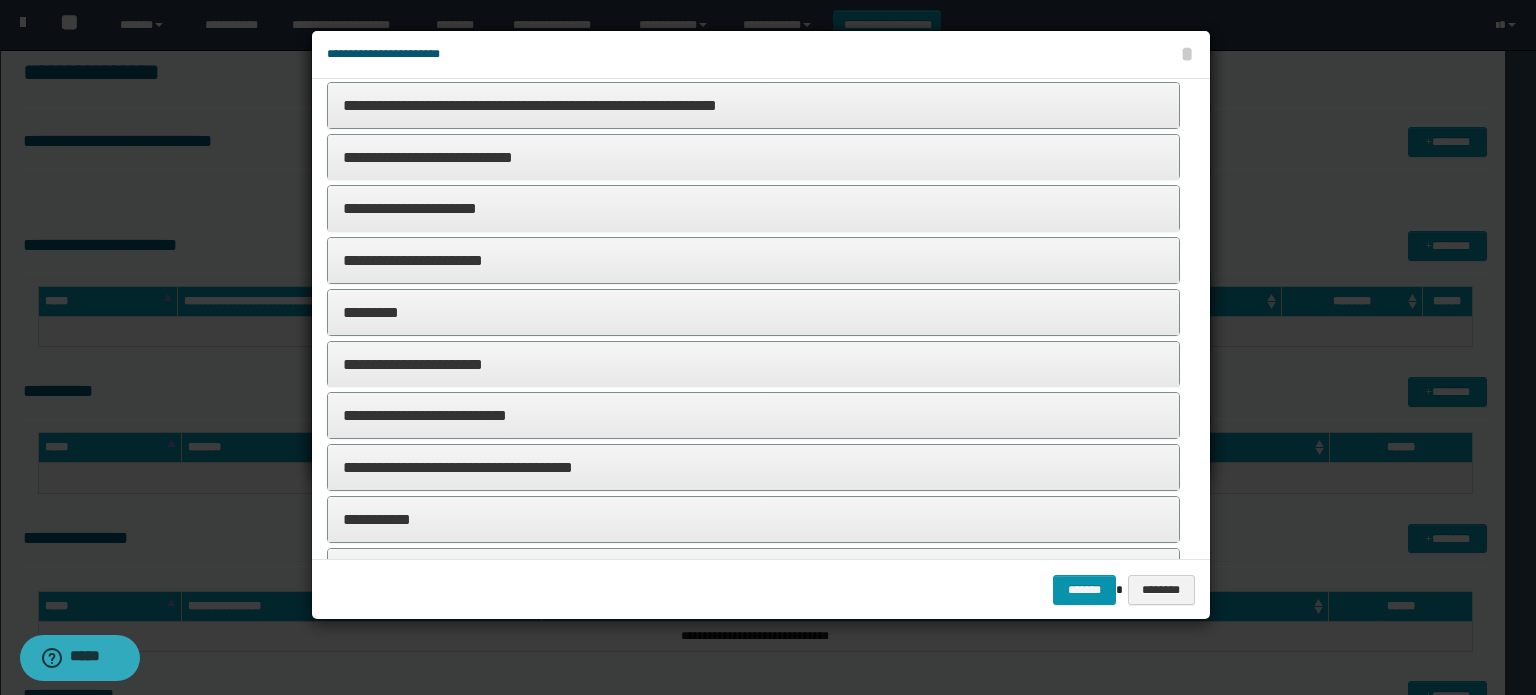 scroll, scrollTop: 0, scrollLeft: 0, axis: both 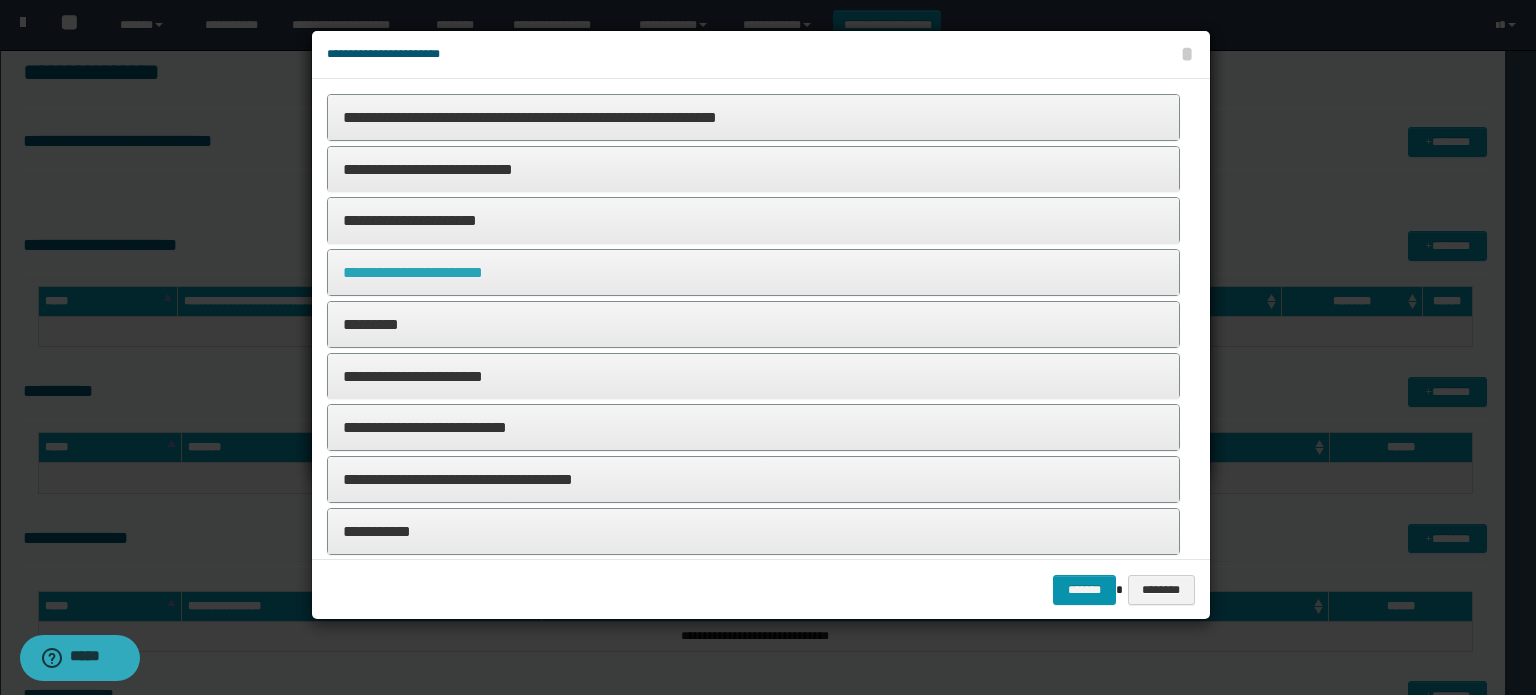 click on "**********" at bounding box center [413, 272] 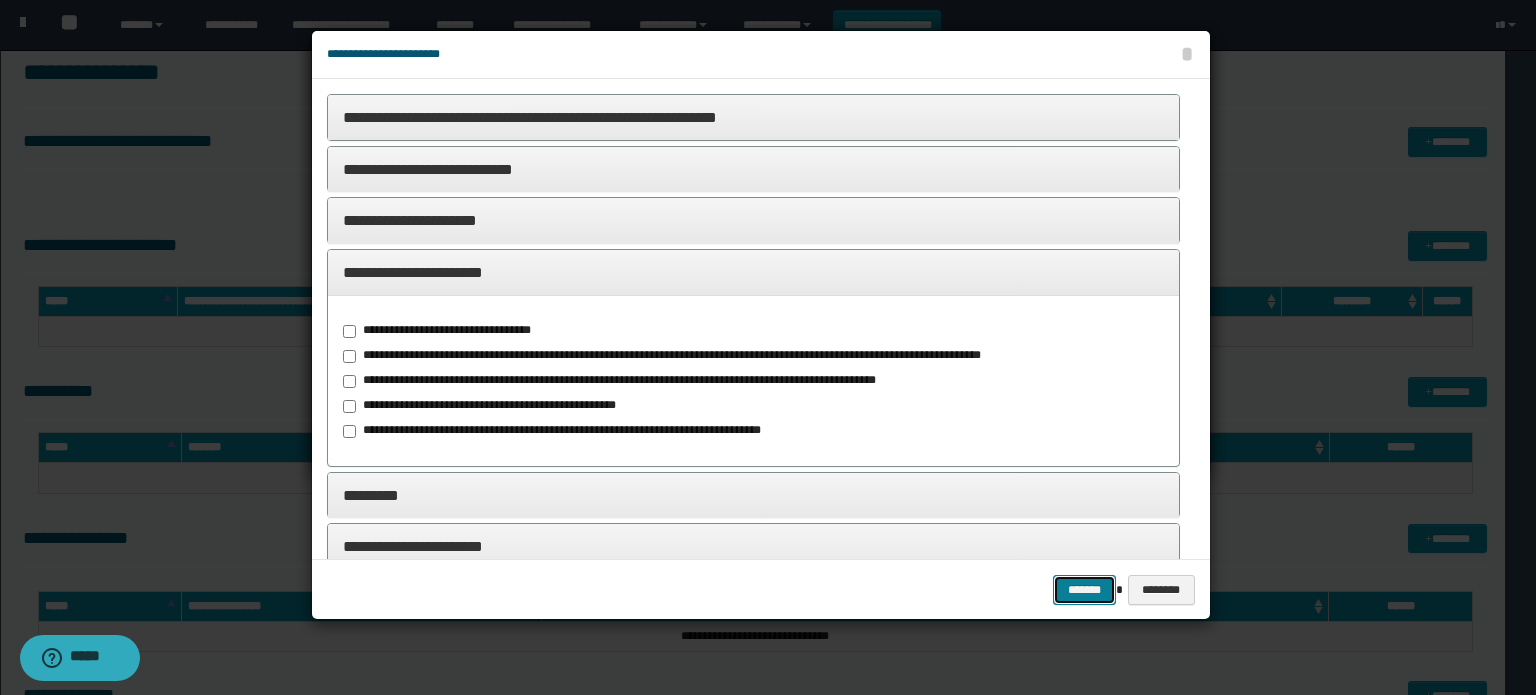 click on "*******" at bounding box center (1084, 590) 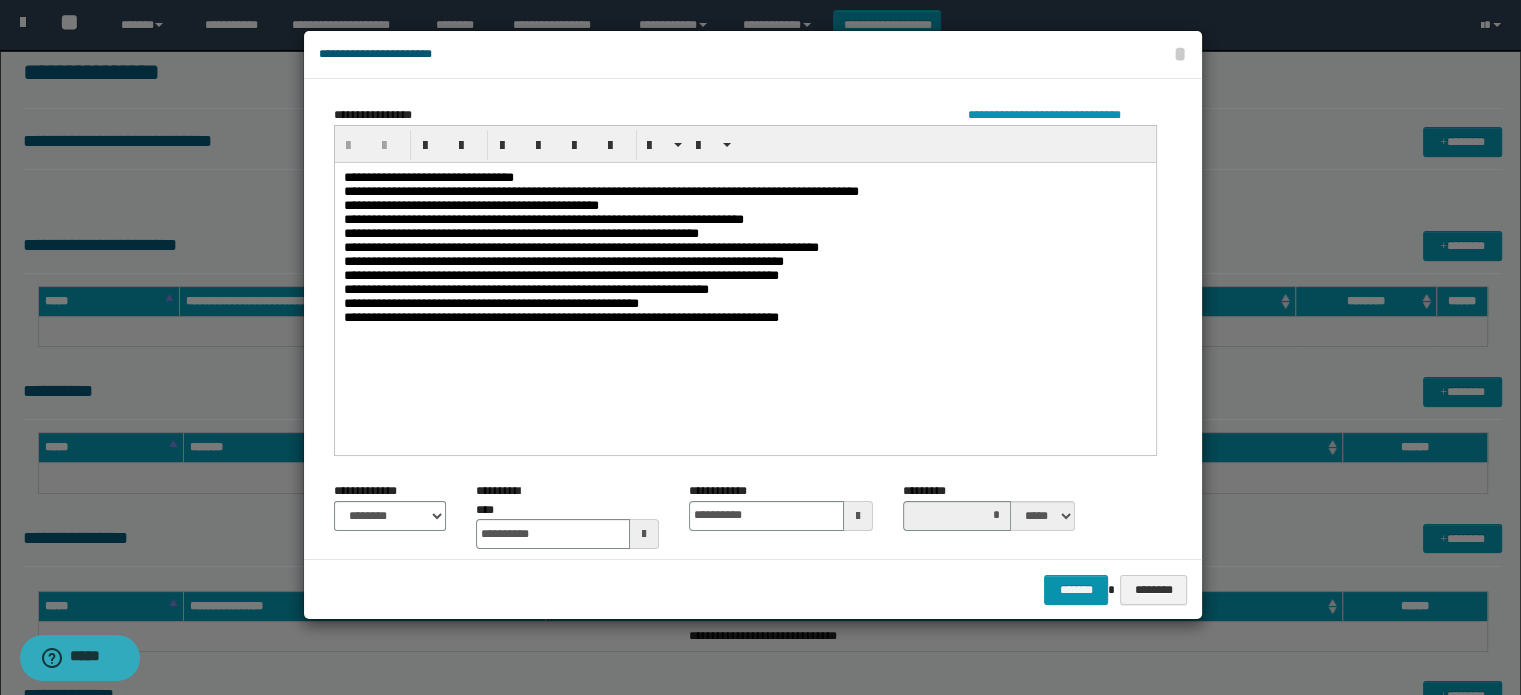 click on "**********" at bounding box center (745, 258) 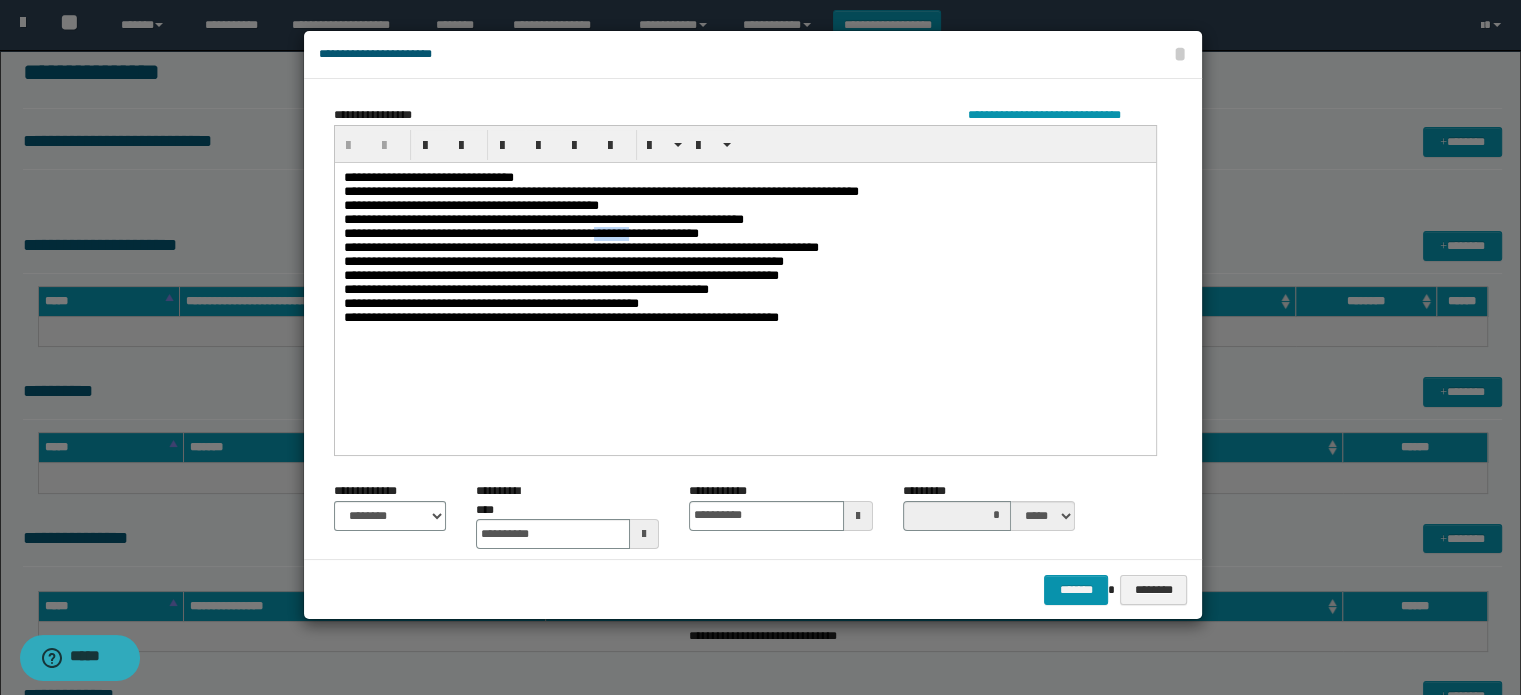click on "**********" at bounding box center [745, 258] 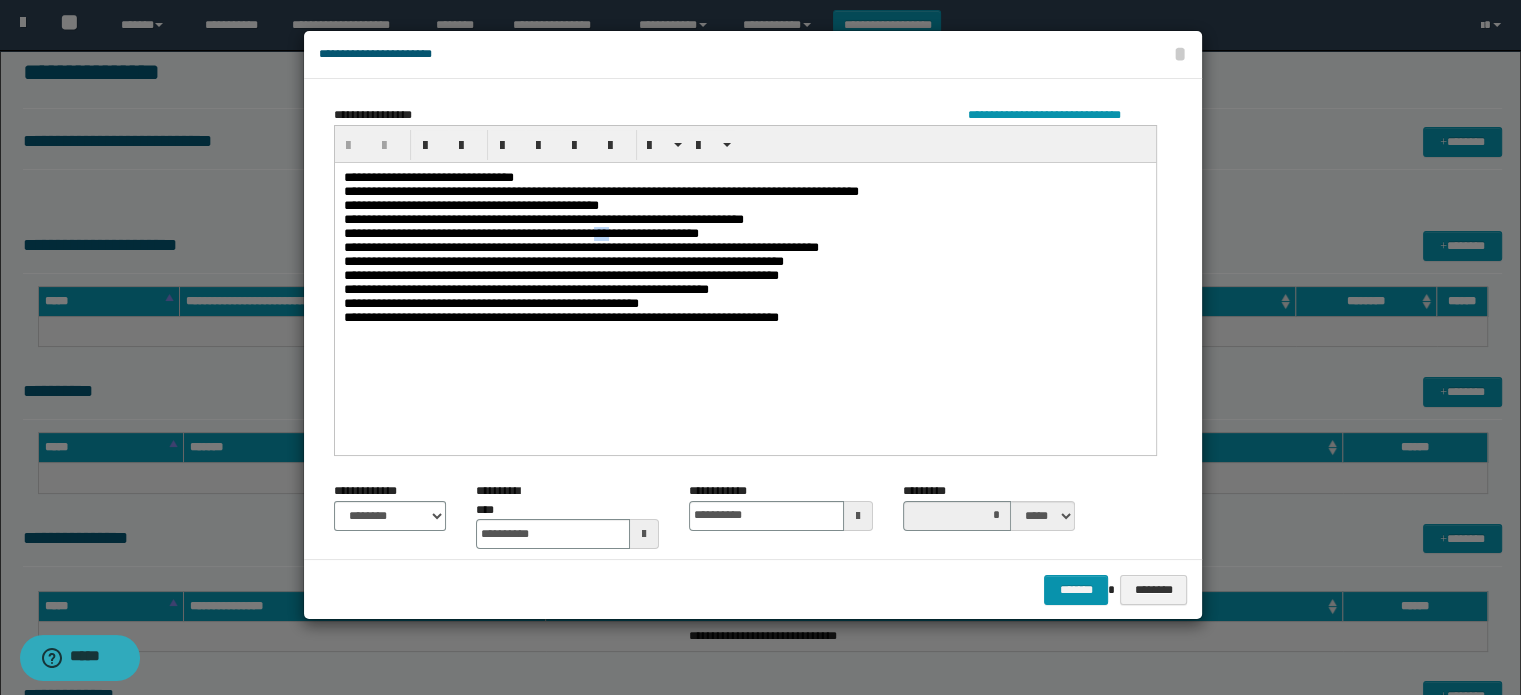 drag, startPoint x: 624, startPoint y: 242, endPoint x: 602, endPoint y: 244, distance: 22.090721 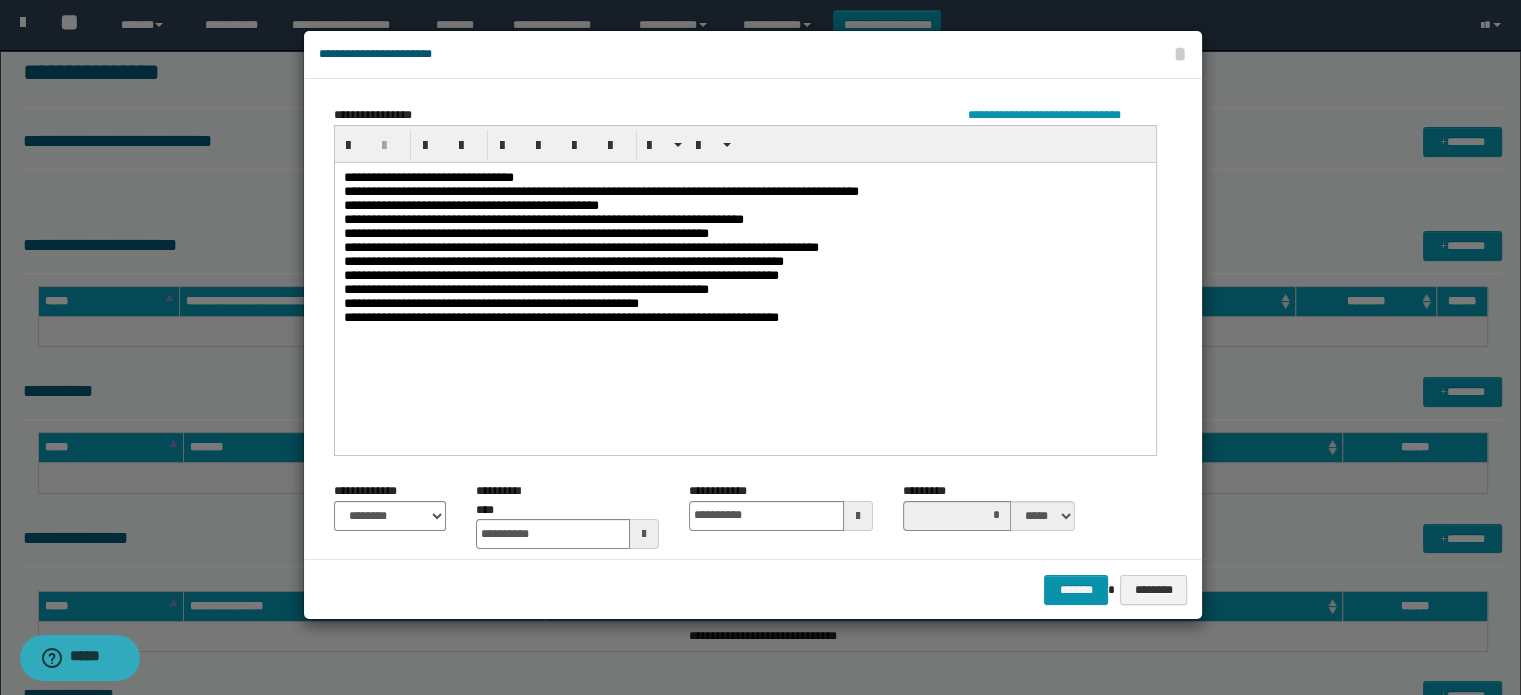 click on "**********" at bounding box center [745, 258] 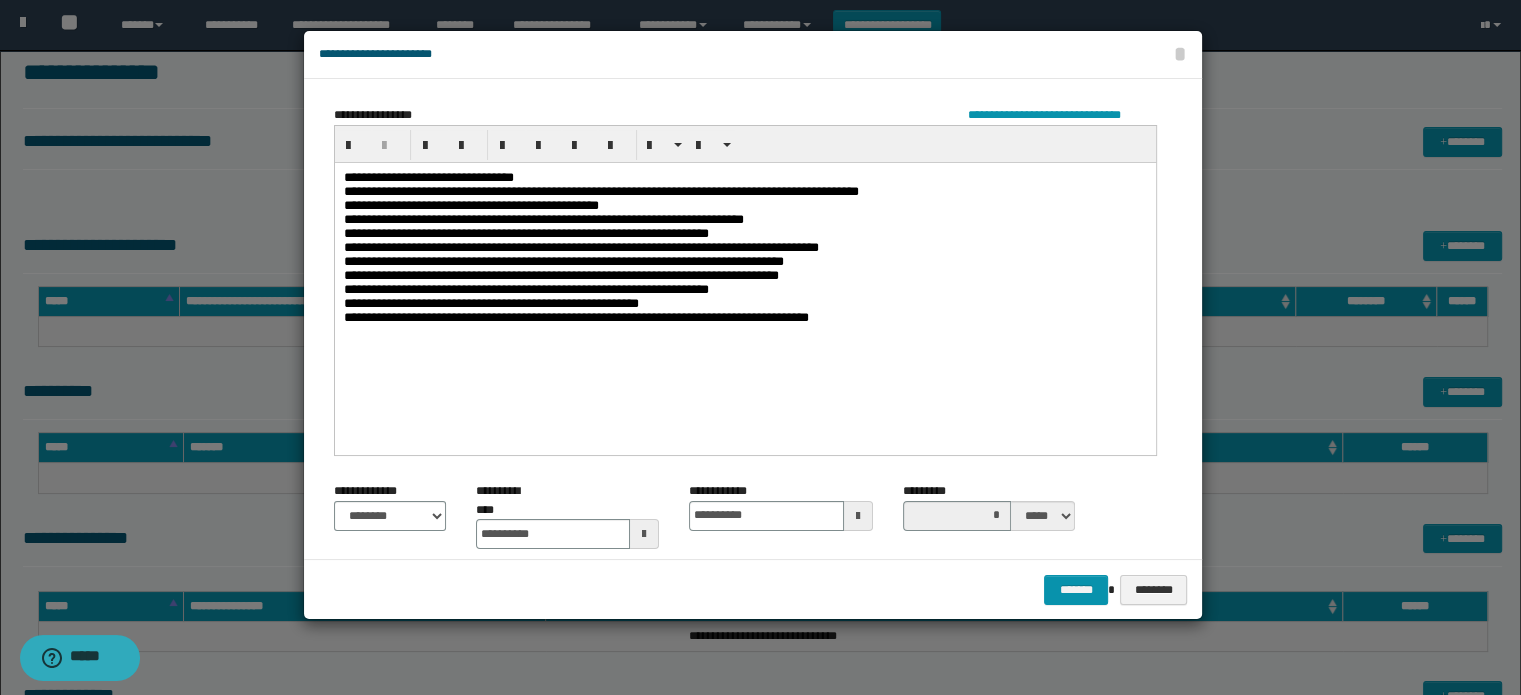 click on "**********" at bounding box center [745, 258] 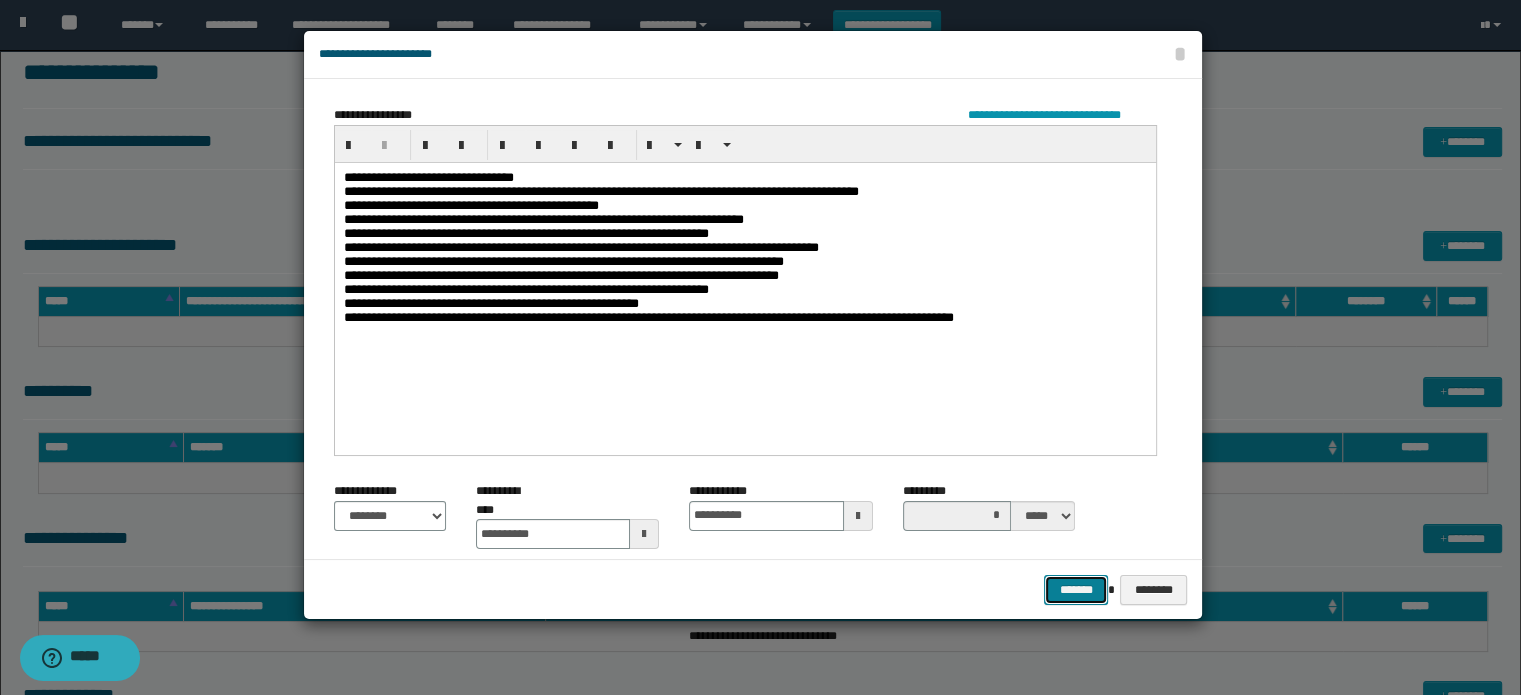 click on "*******" at bounding box center (1076, 590) 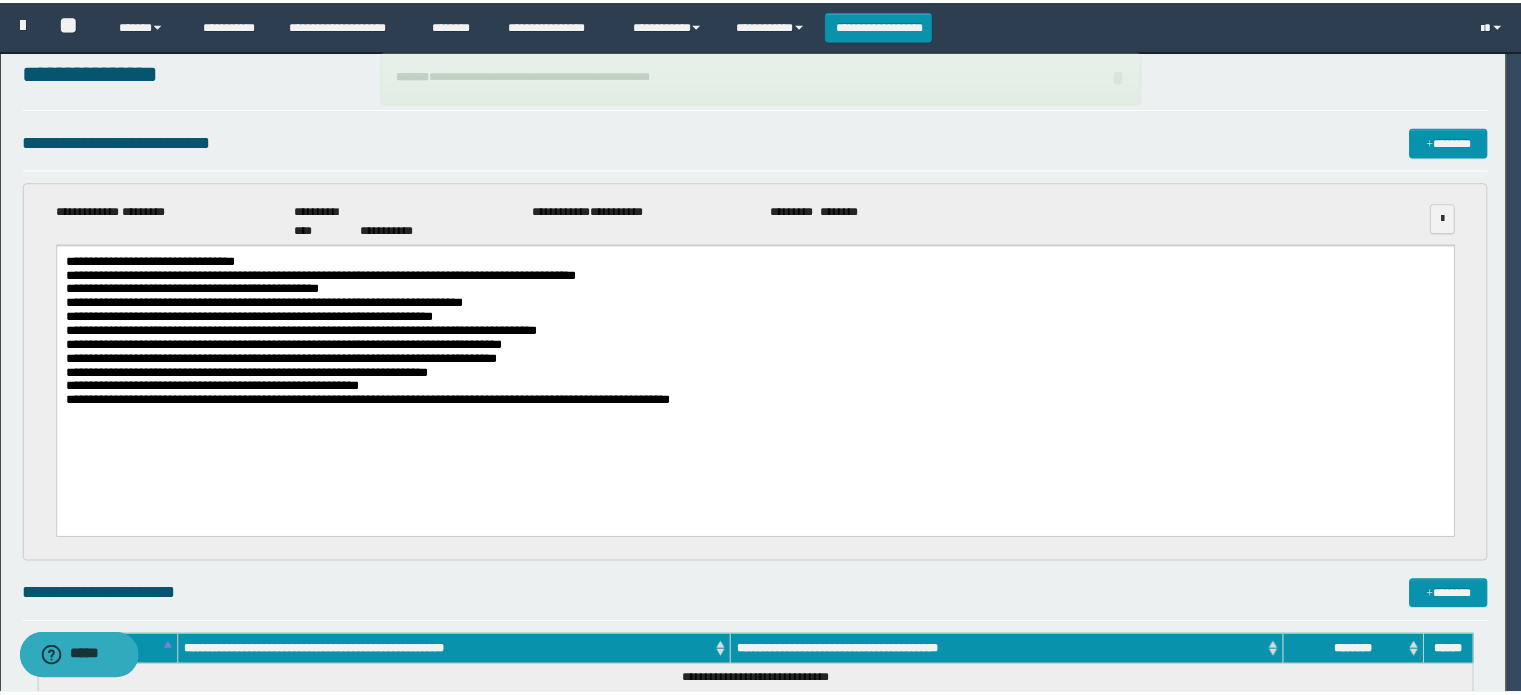scroll, scrollTop: 0, scrollLeft: 0, axis: both 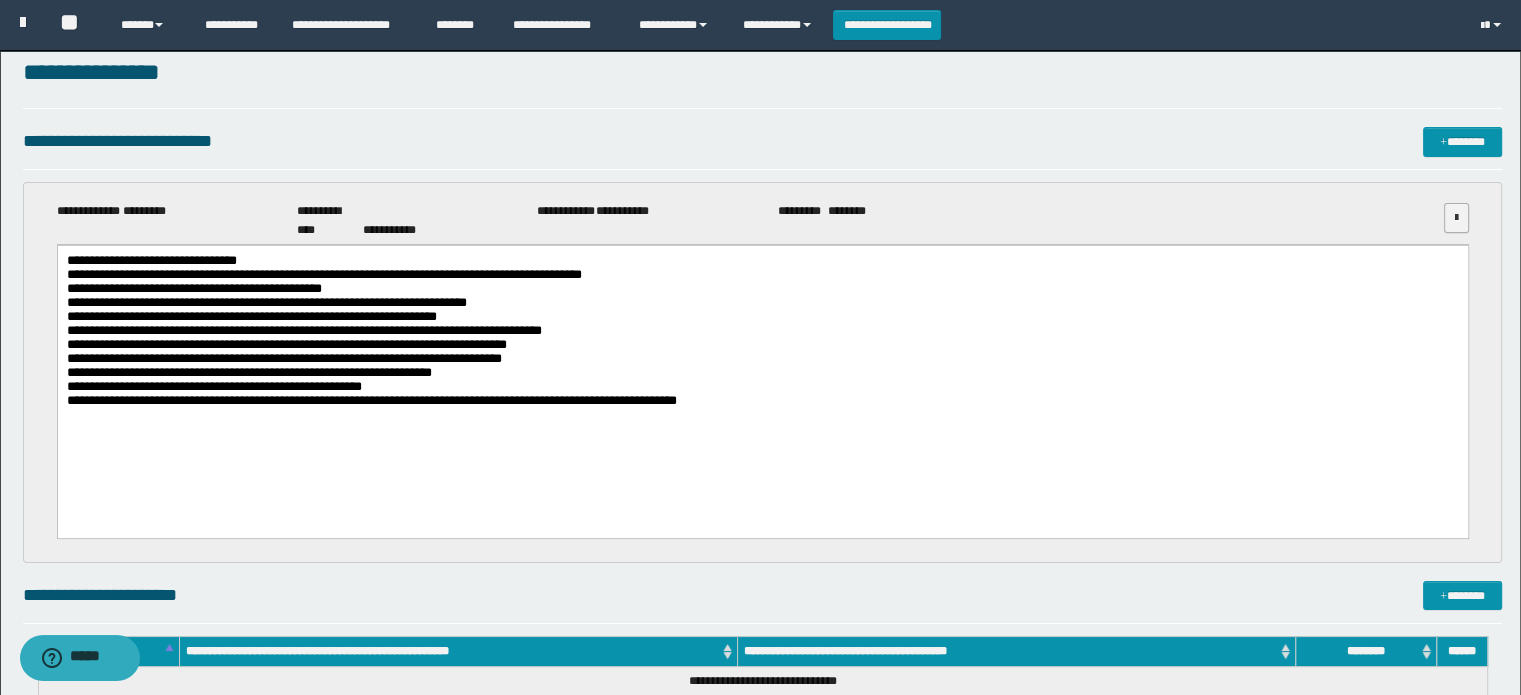 click at bounding box center (1456, 218) 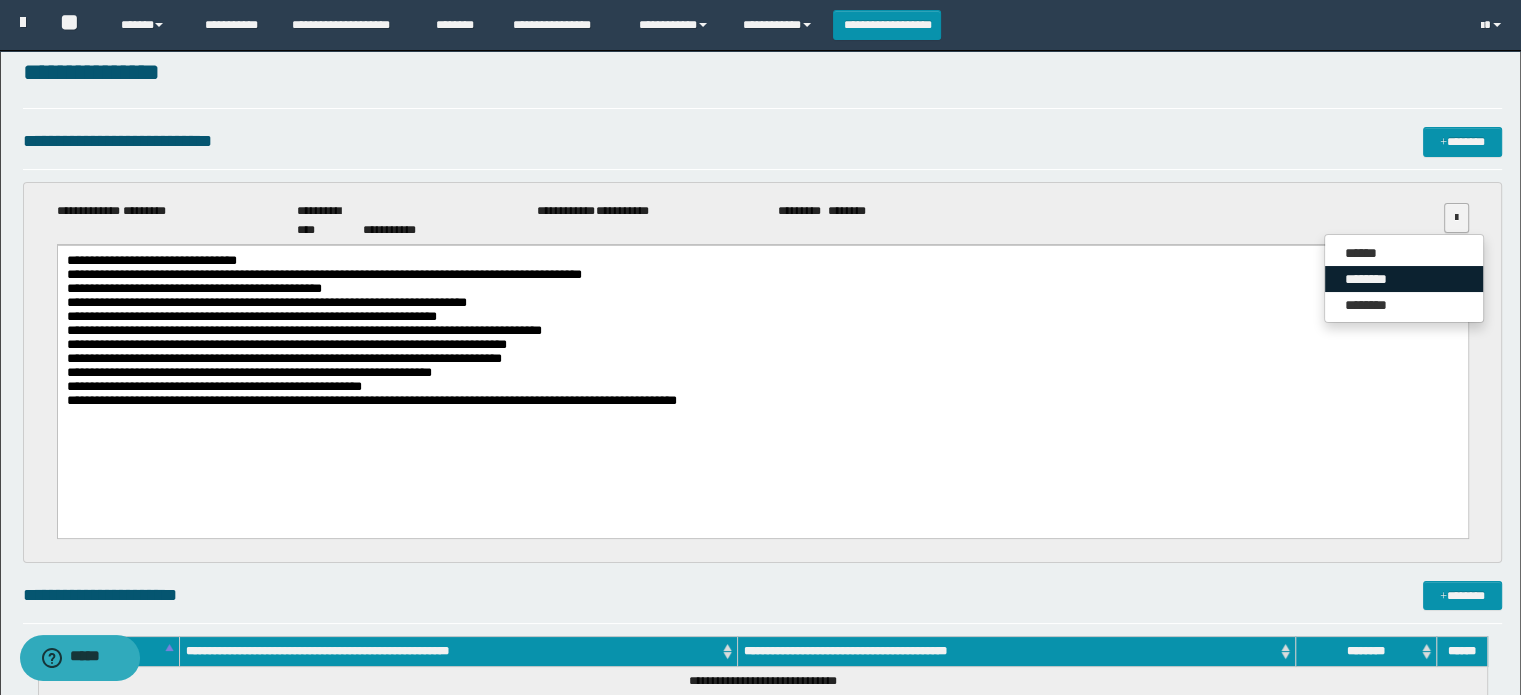 click on "********" at bounding box center [1404, 279] 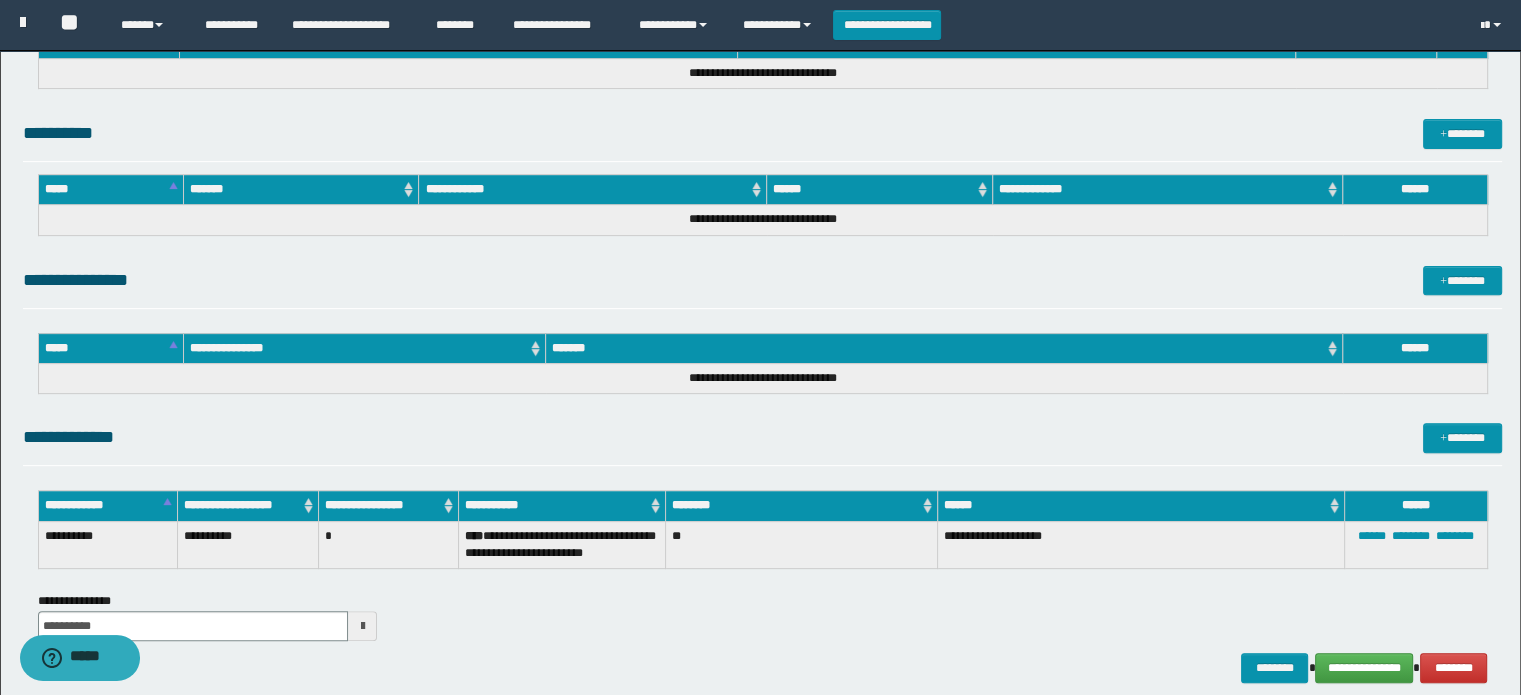 scroll, scrollTop: 72, scrollLeft: 0, axis: vertical 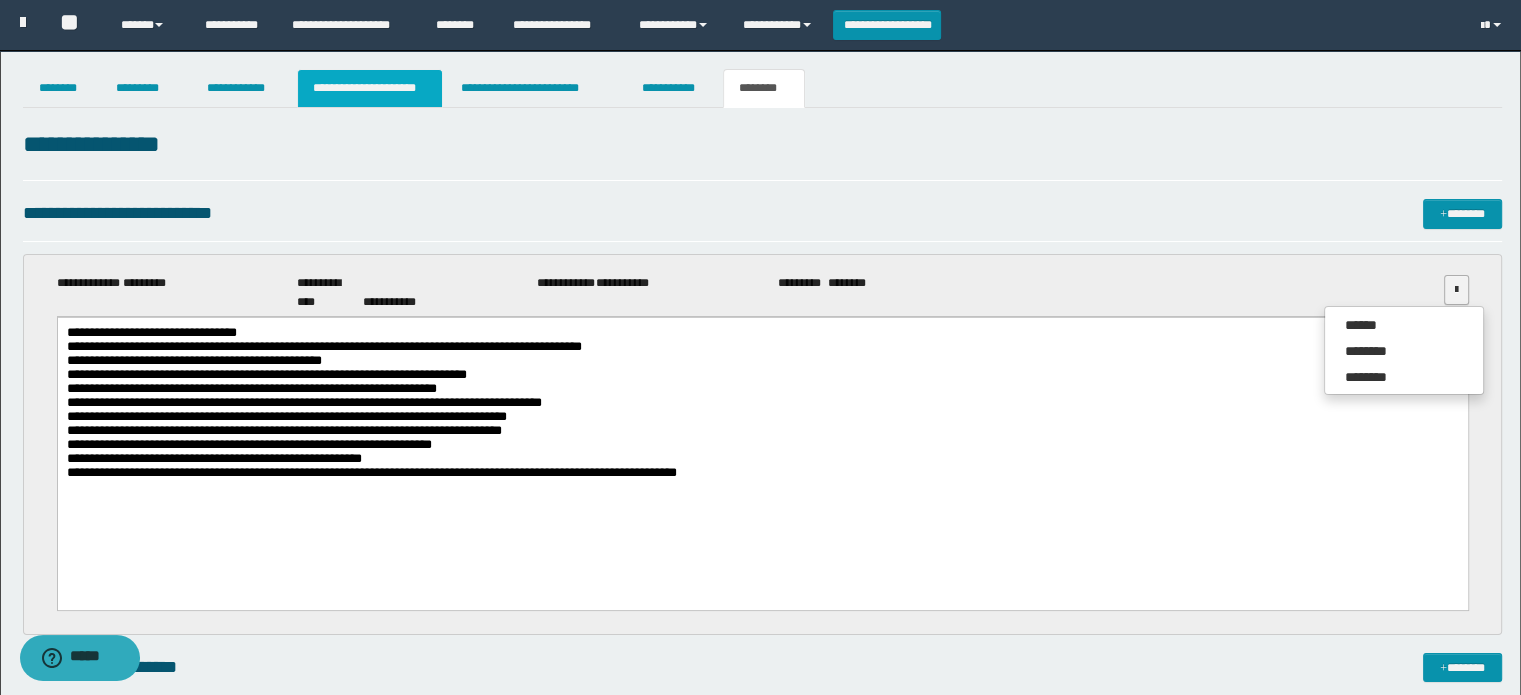 click on "**********" at bounding box center [370, 88] 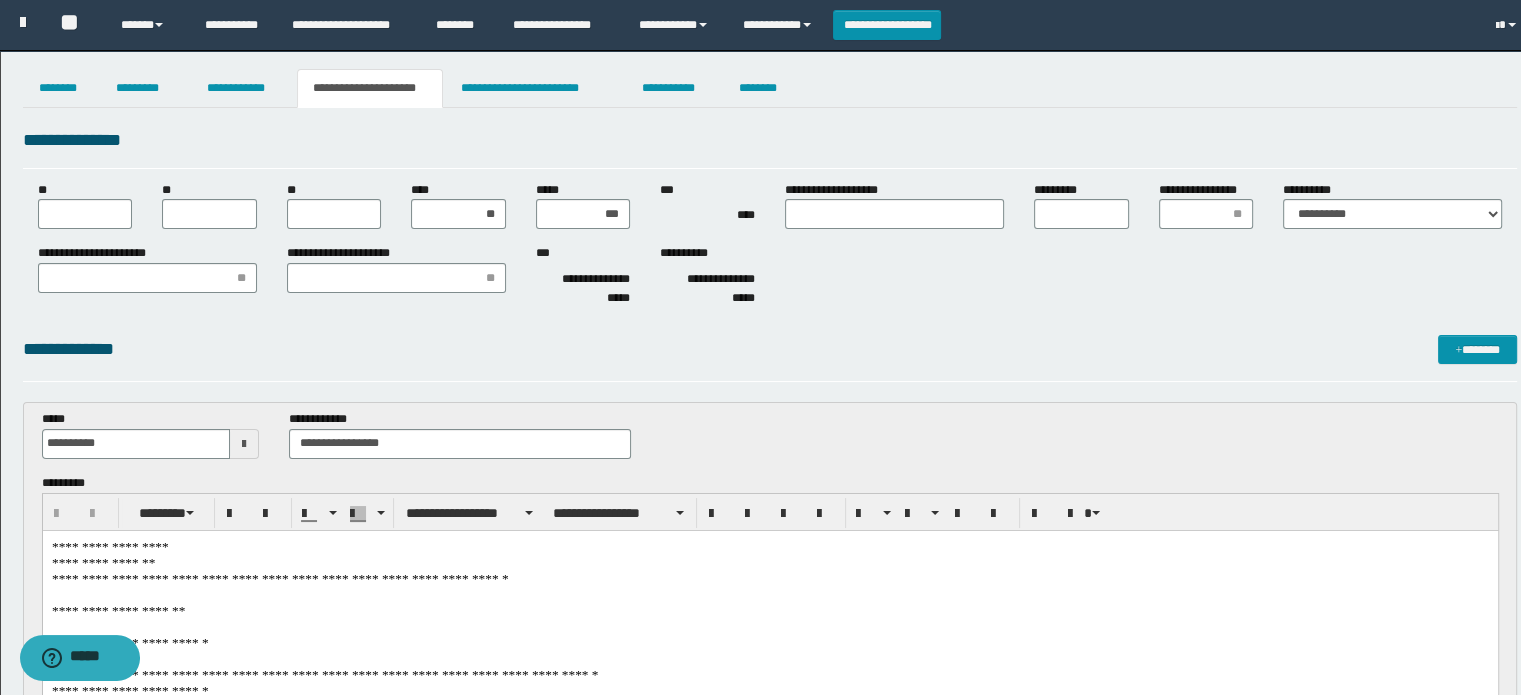 scroll, scrollTop: 0, scrollLeft: 0, axis: both 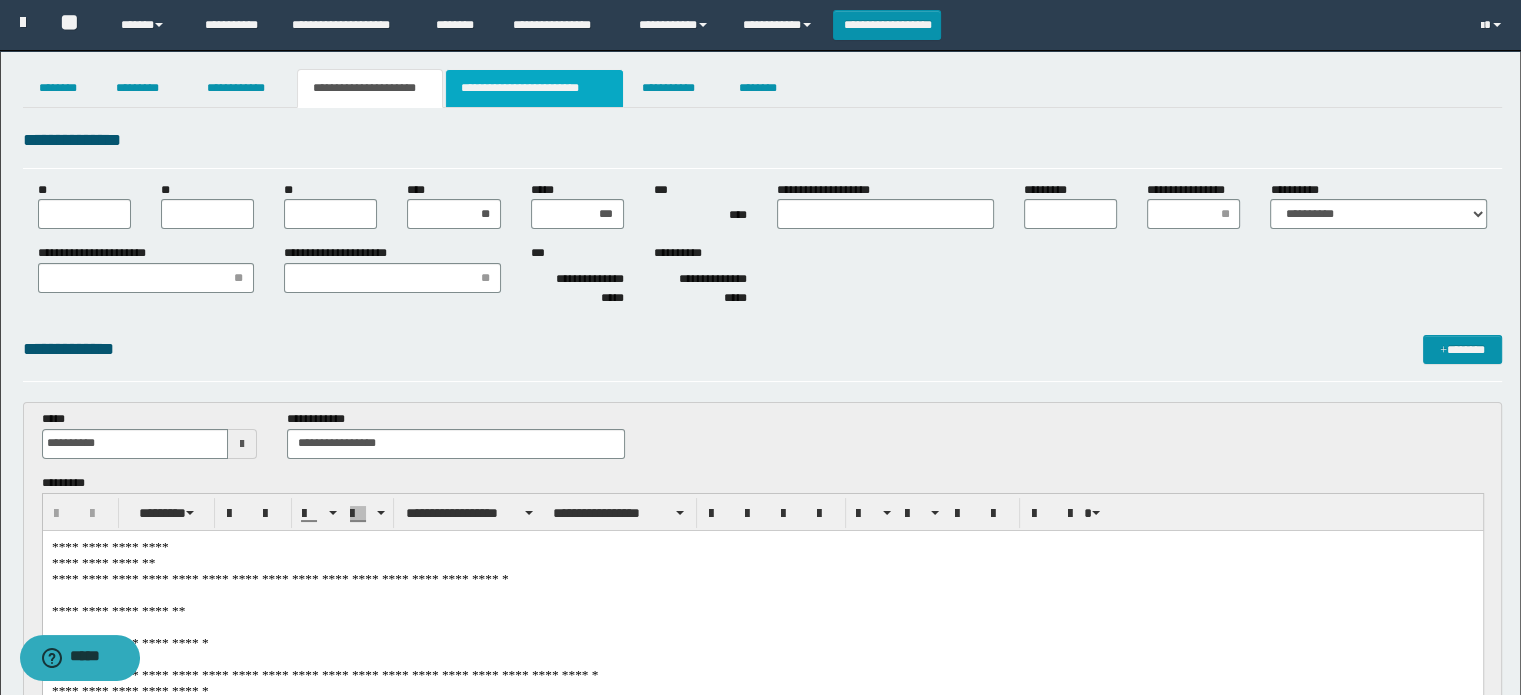click on "**********" at bounding box center (534, 88) 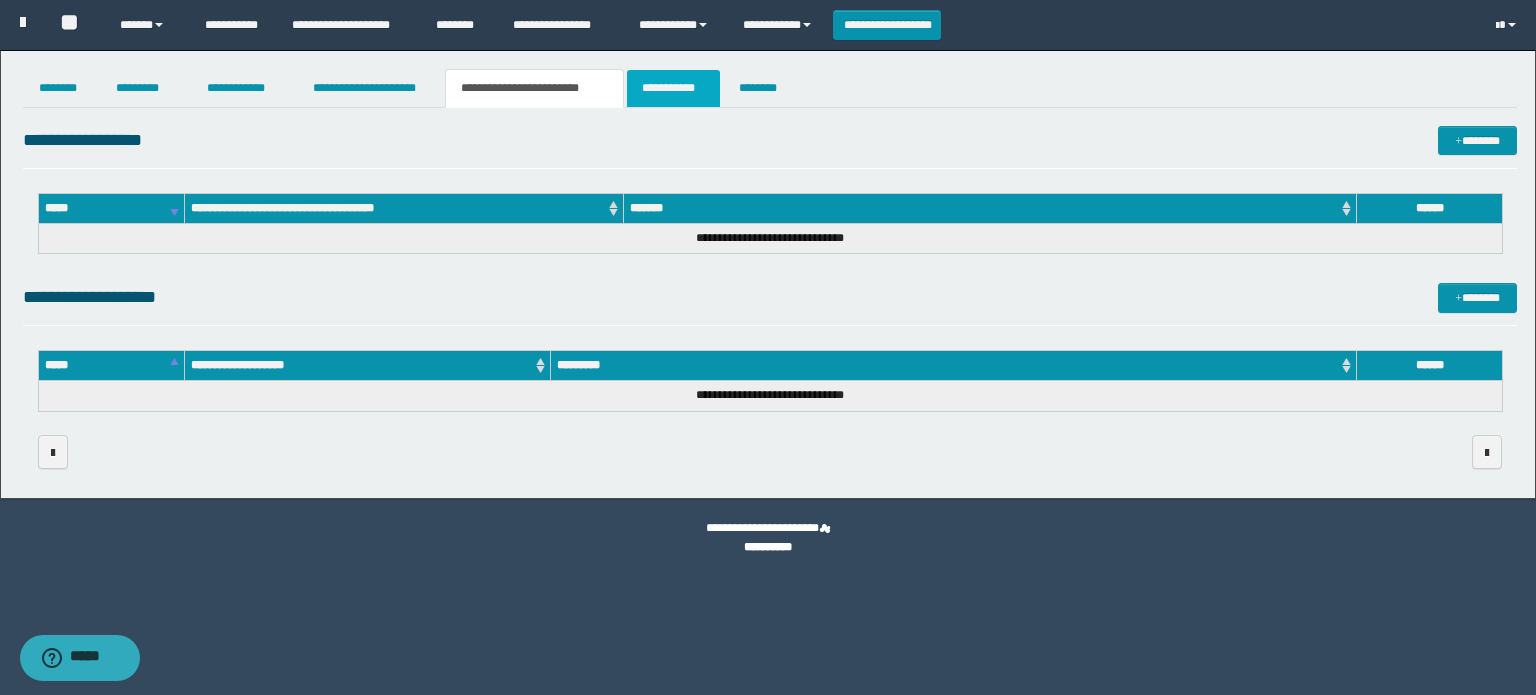 click on "**********" at bounding box center [673, 88] 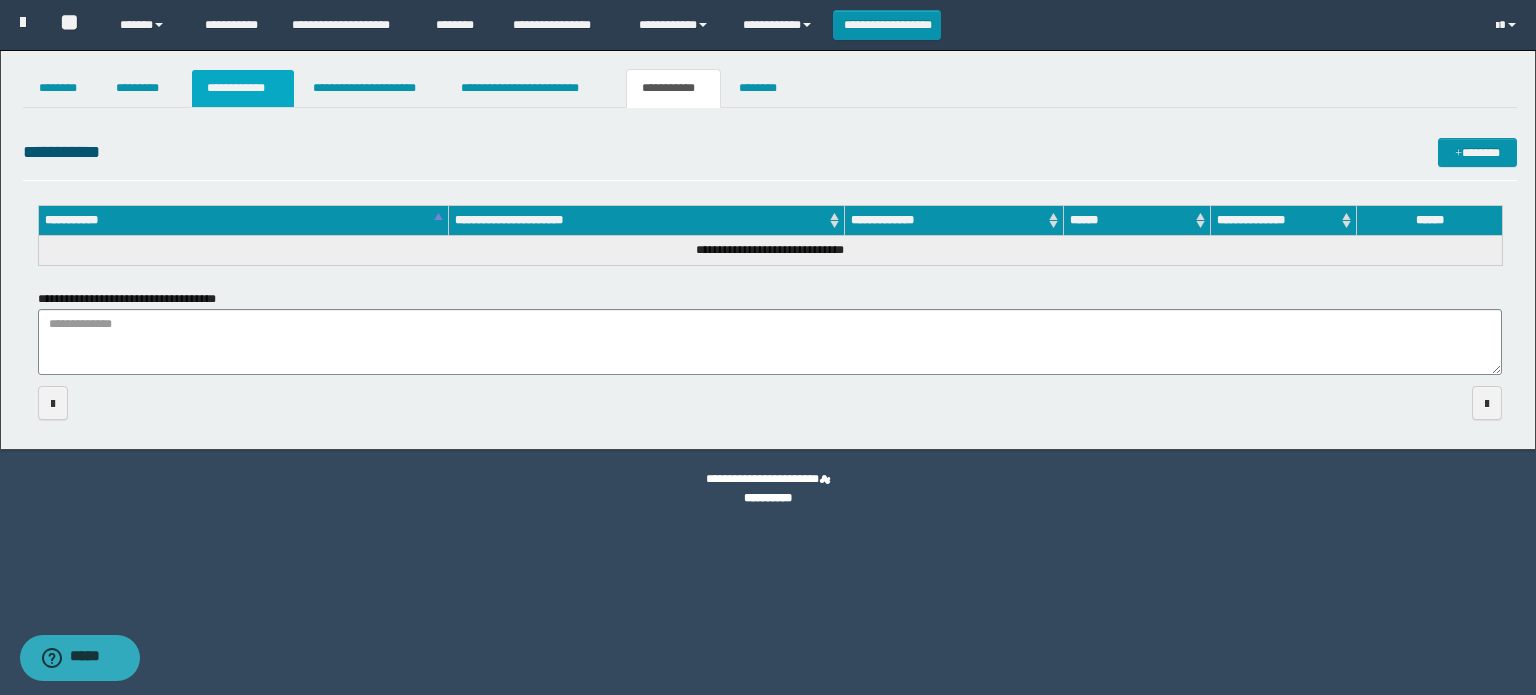 click on "**********" at bounding box center [243, 88] 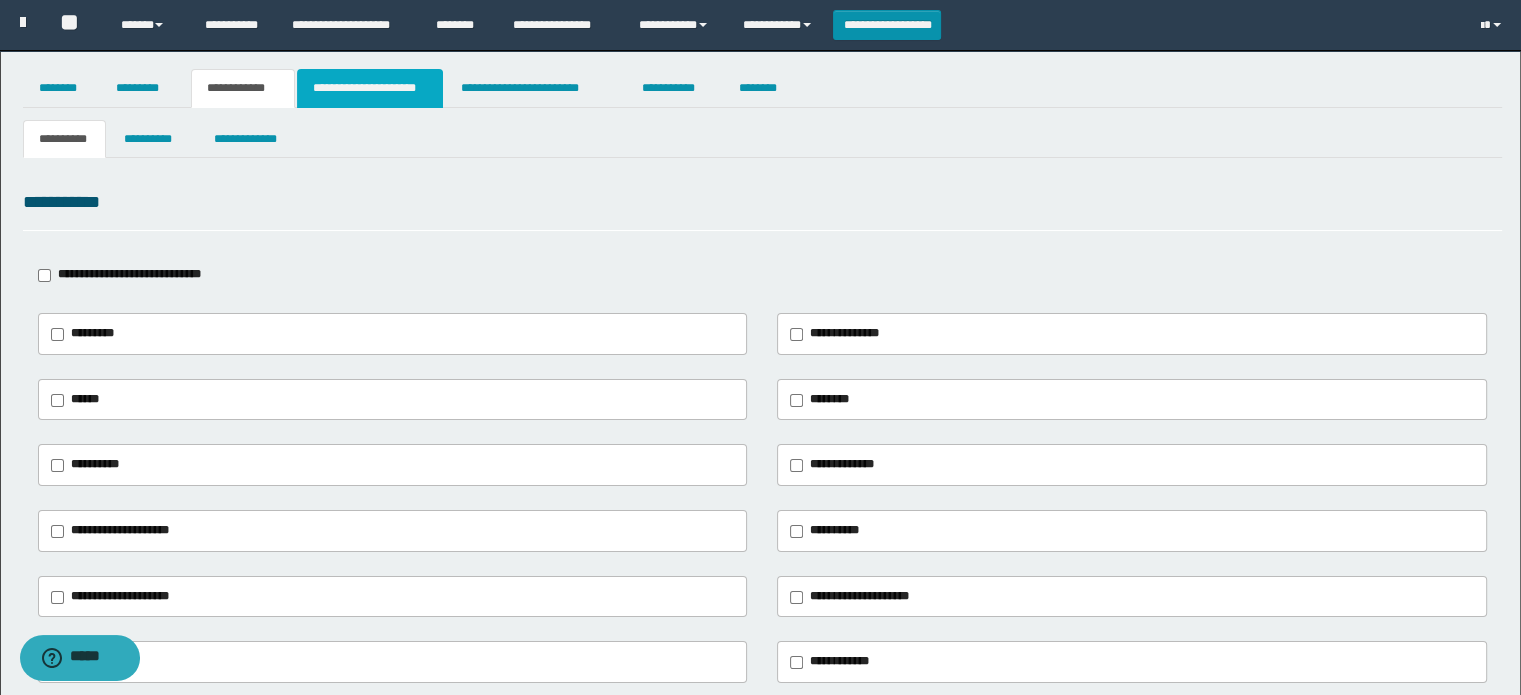 click on "**********" at bounding box center [370, 88] 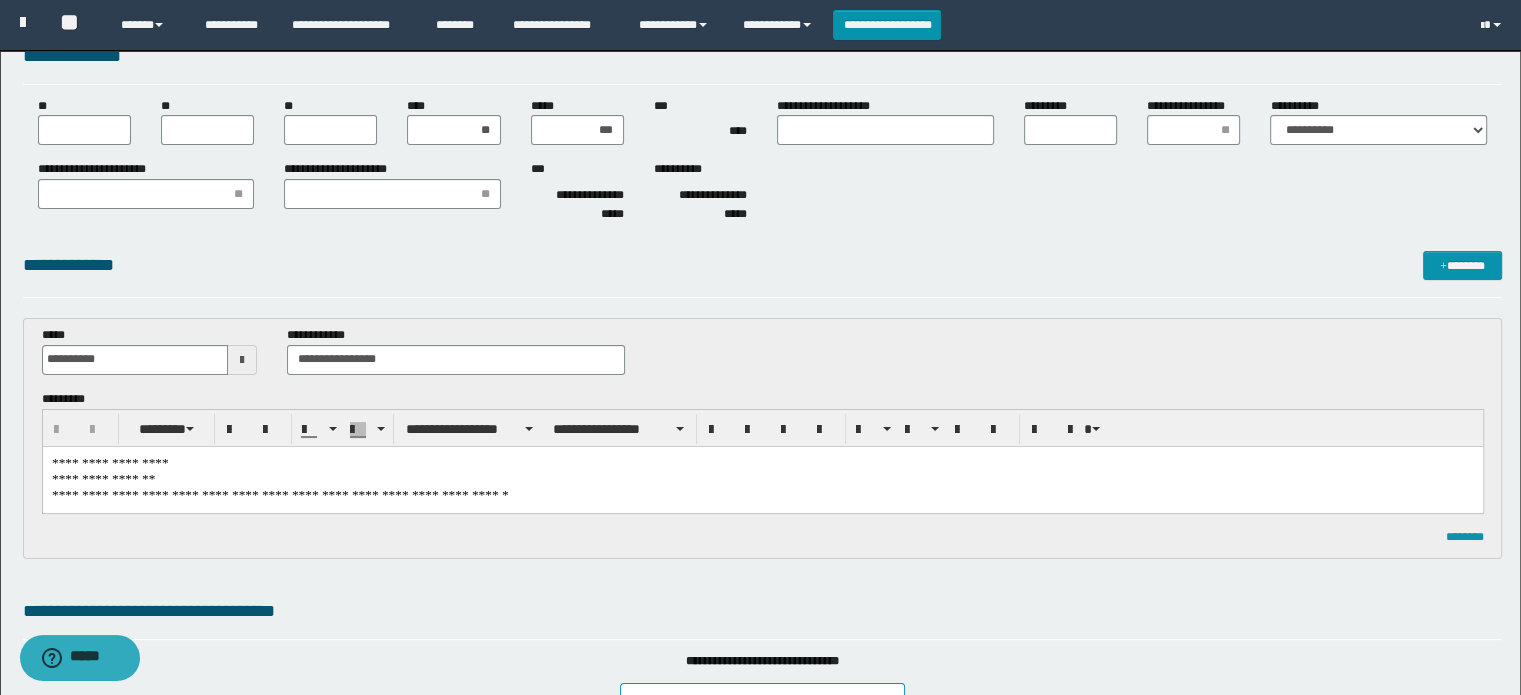 scroll, scrollTop: 106, scrollLeft: 0, axis: vertical 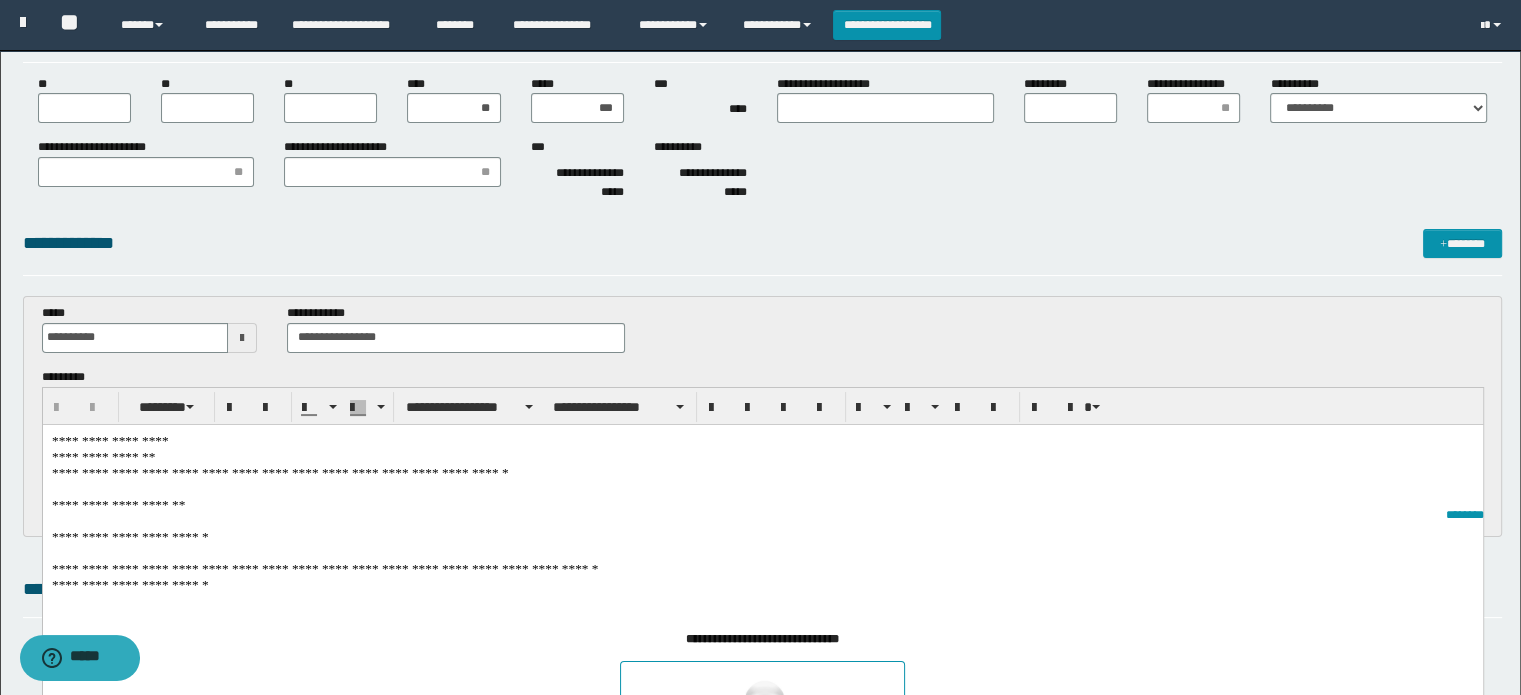 click on "**********" at bounding box center (762, 545) 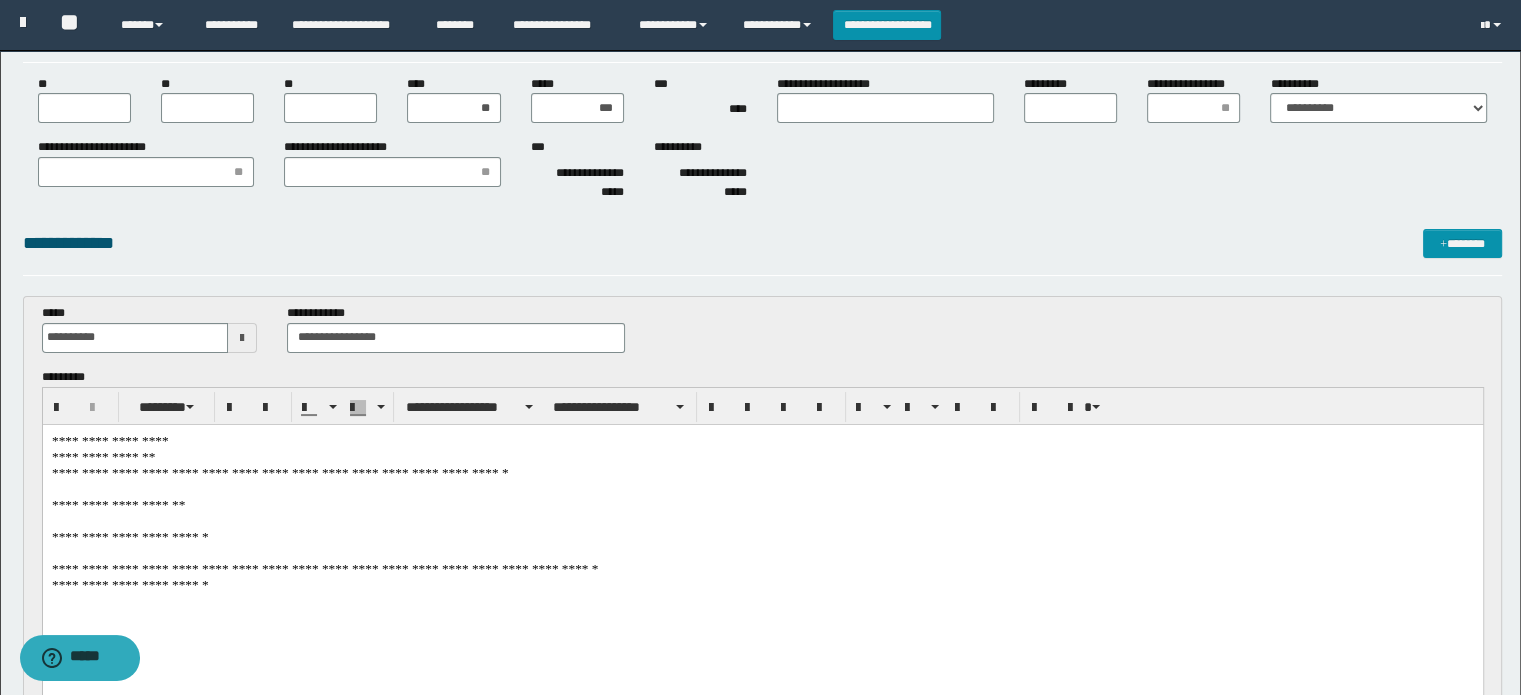 scroll, scrollTop: 0, scrollLeft: 0, axis: both 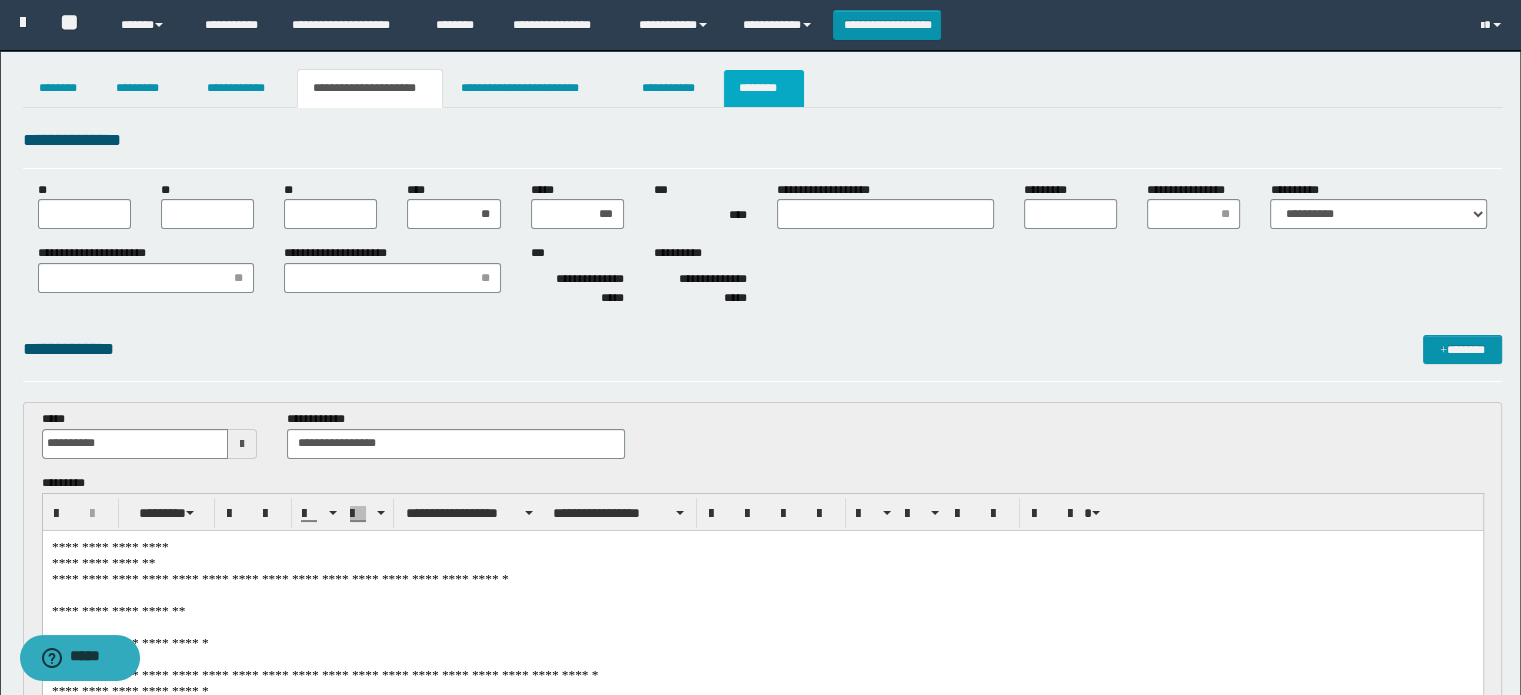 click on "********" at bounding box center (764, 88) 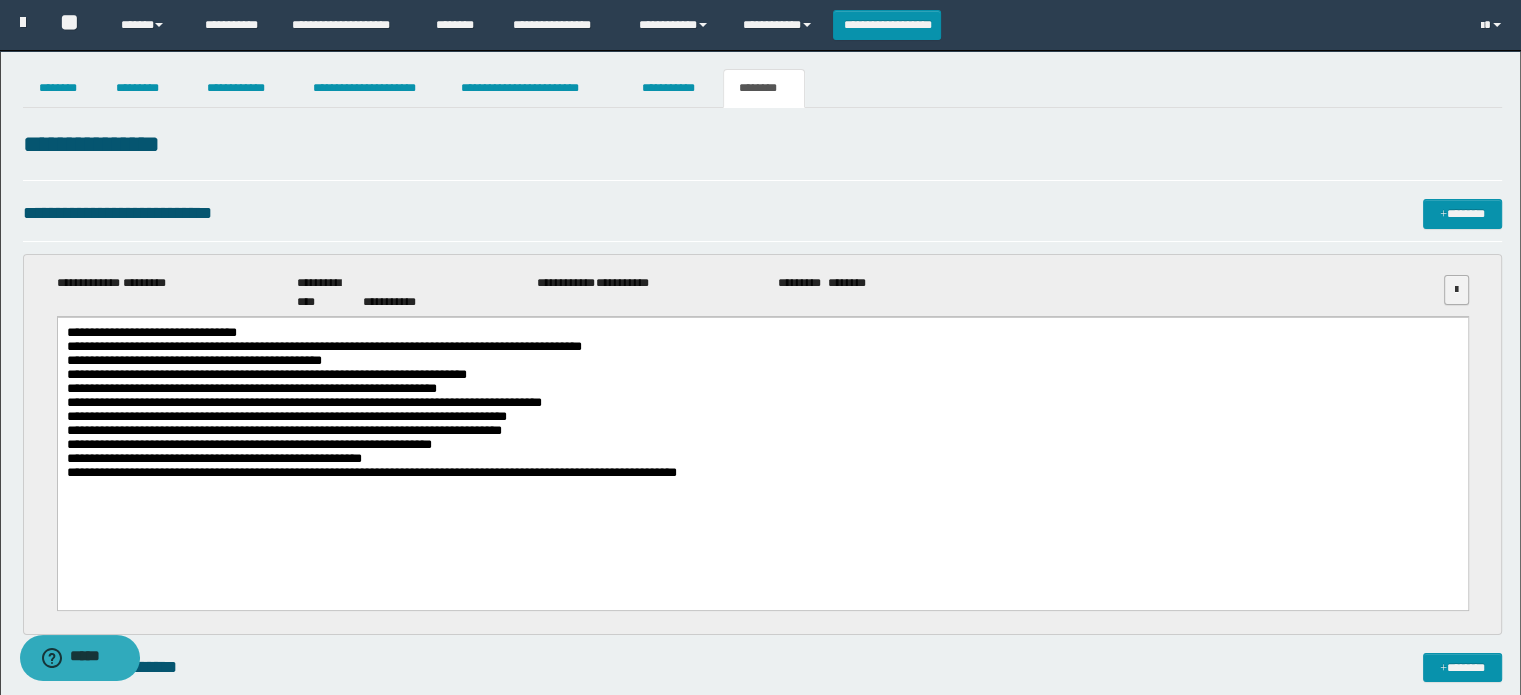 click at bounding box center (1456, 290) 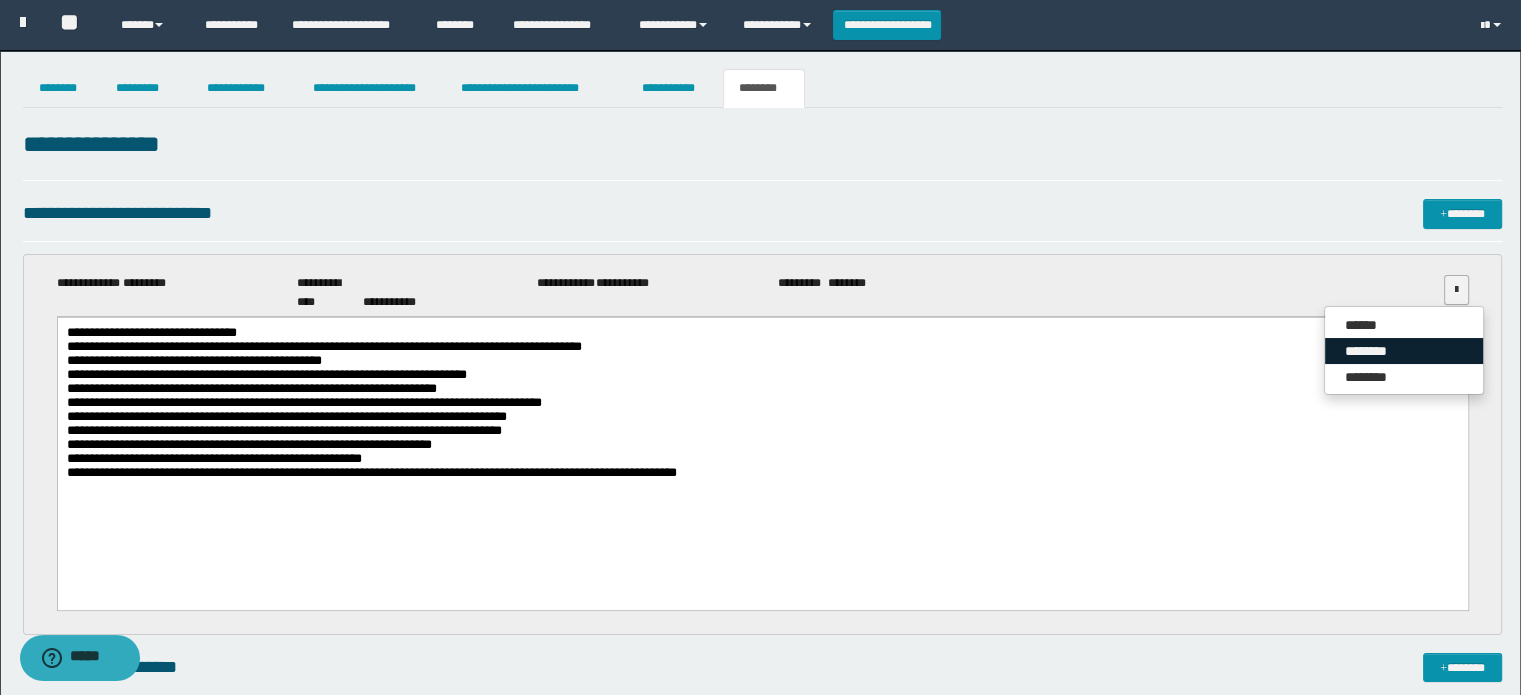 click on "********" at bounding box center [1404, 351] 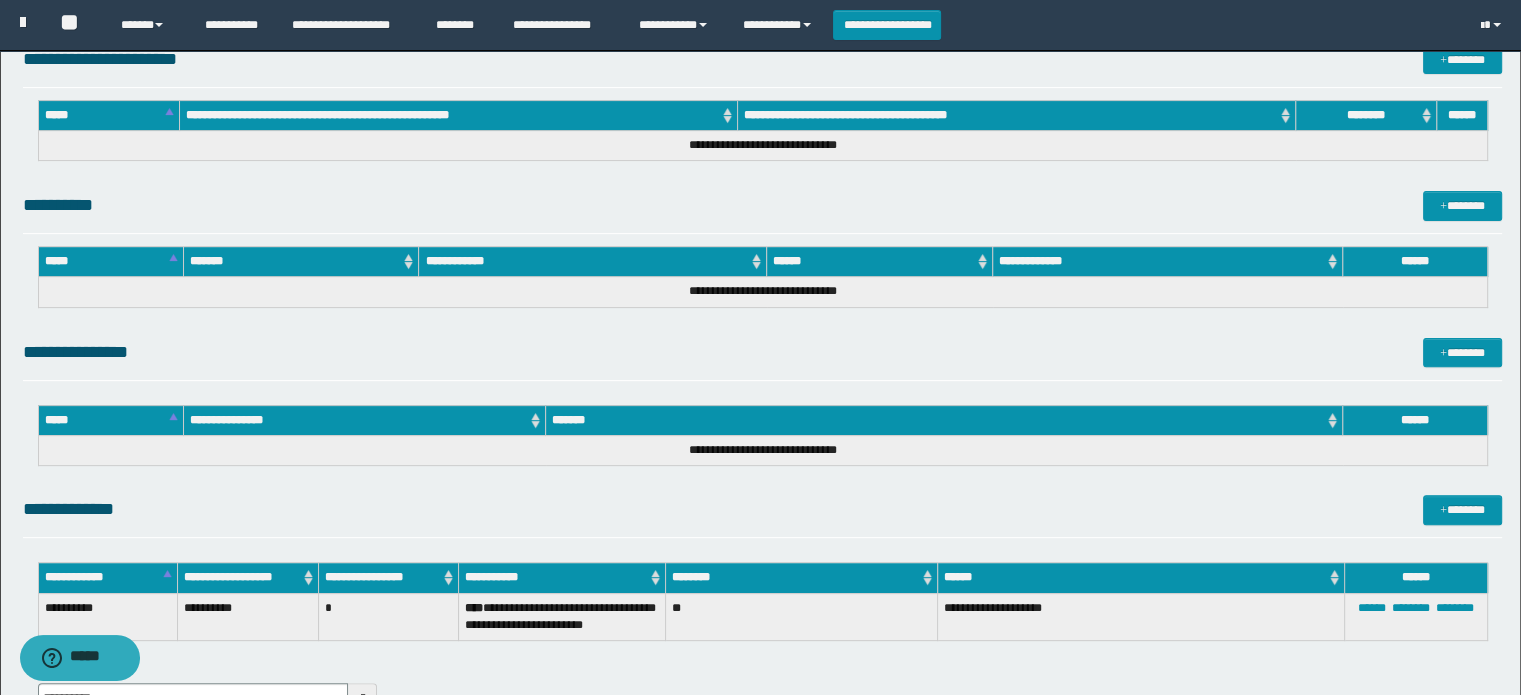 scroll, scrollTop: 820, scrollLeft: 0, axis: vertical 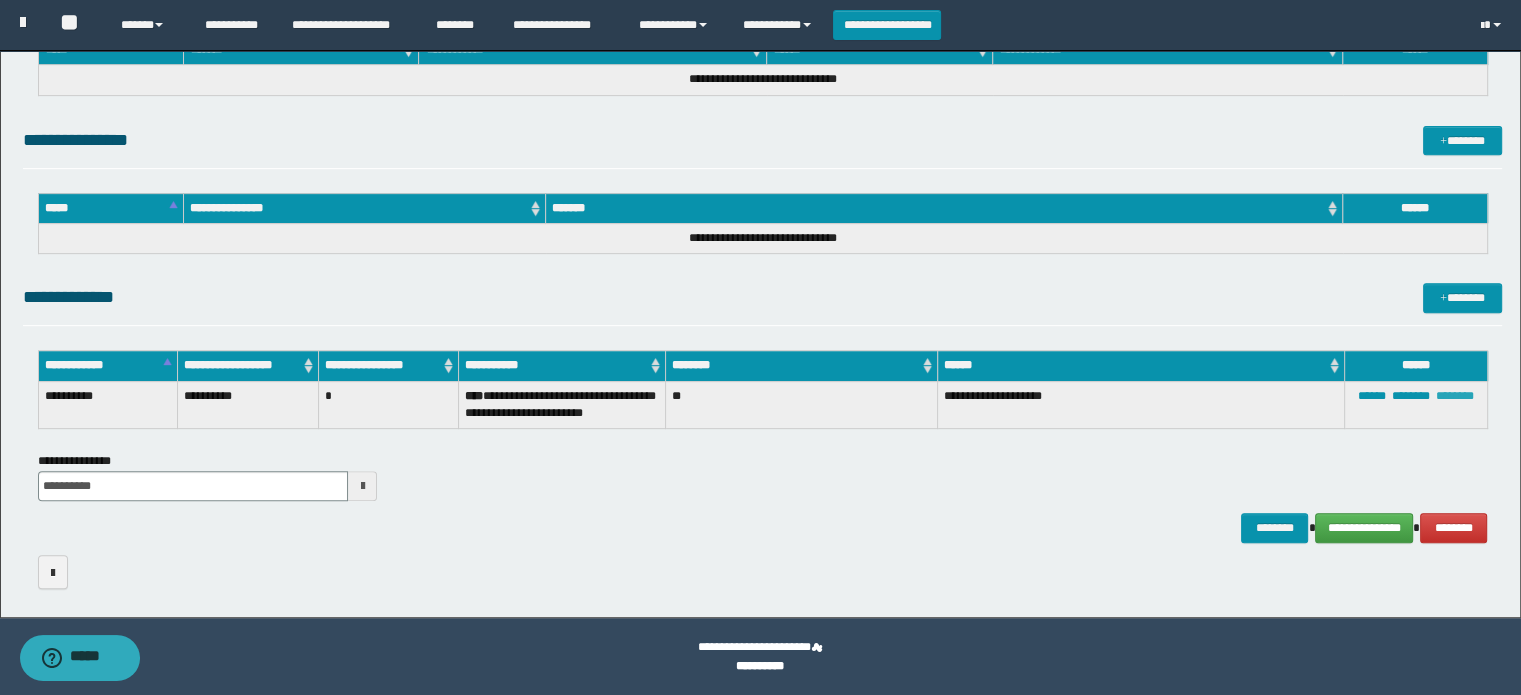 click on "********" at bounding box center (1455, 396) 